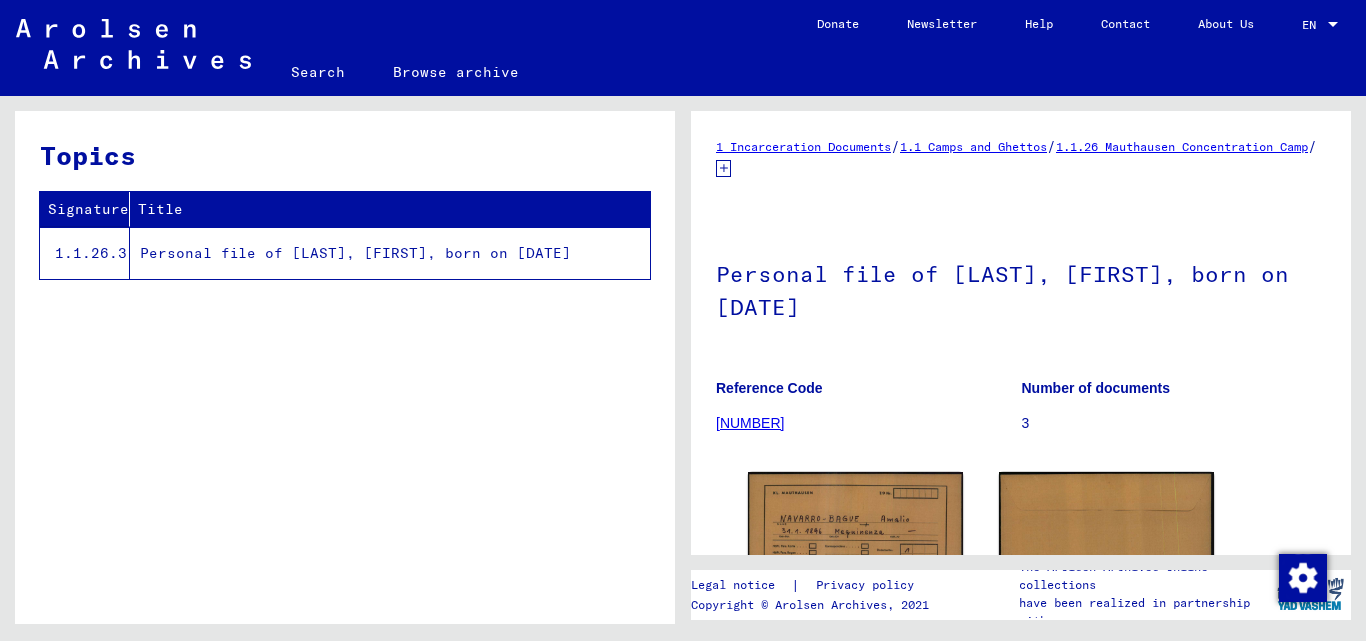 scroll, scrollTop: 0, scrollLeft: 0, axis: both 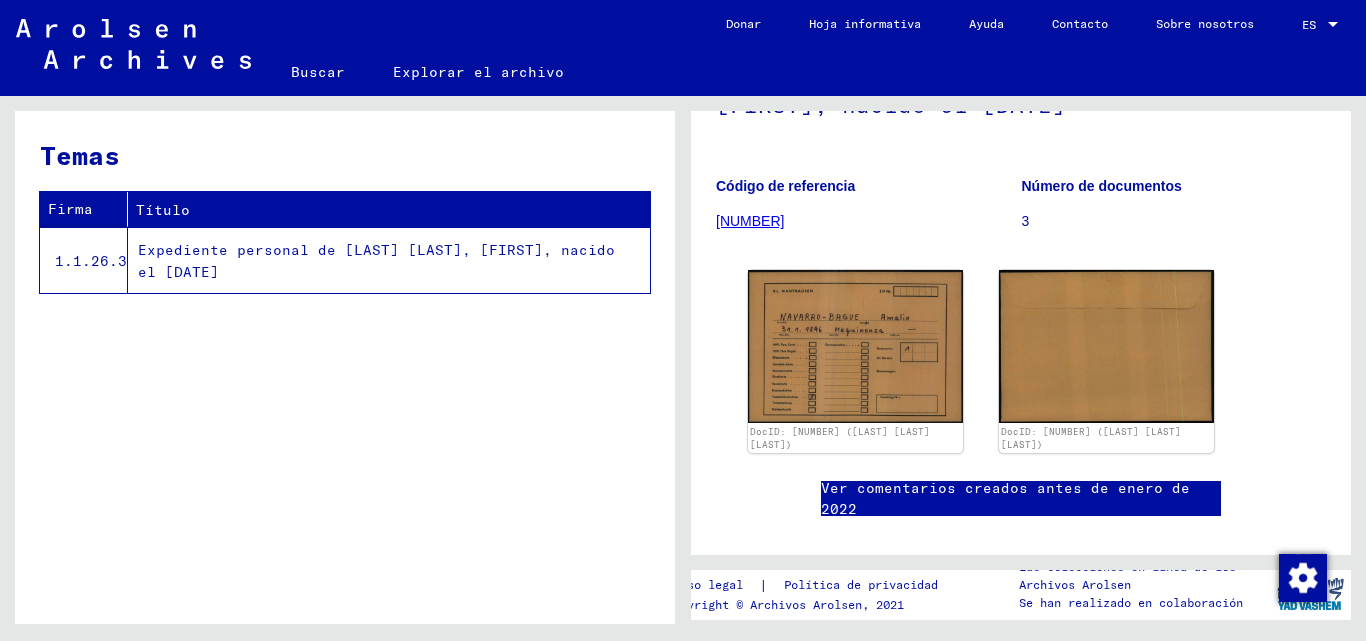 click on "[NUMBER]" 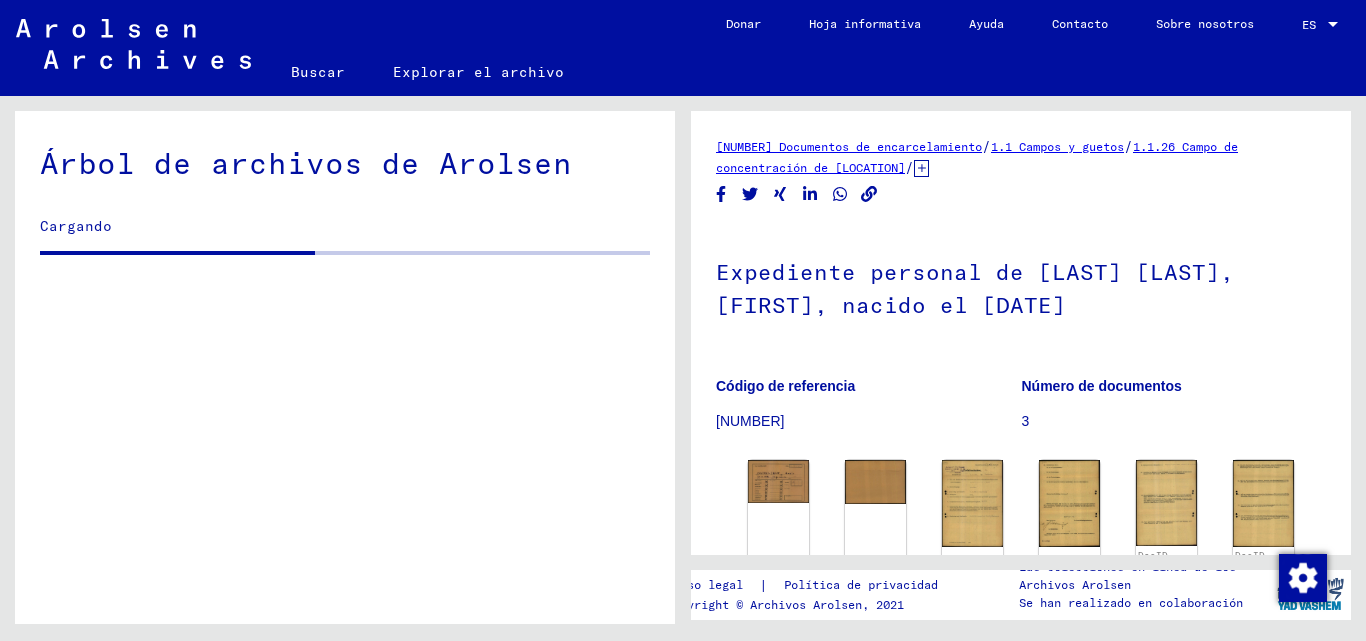 scroll, scrollTop: 0, scrollLeft: 0, axis: both 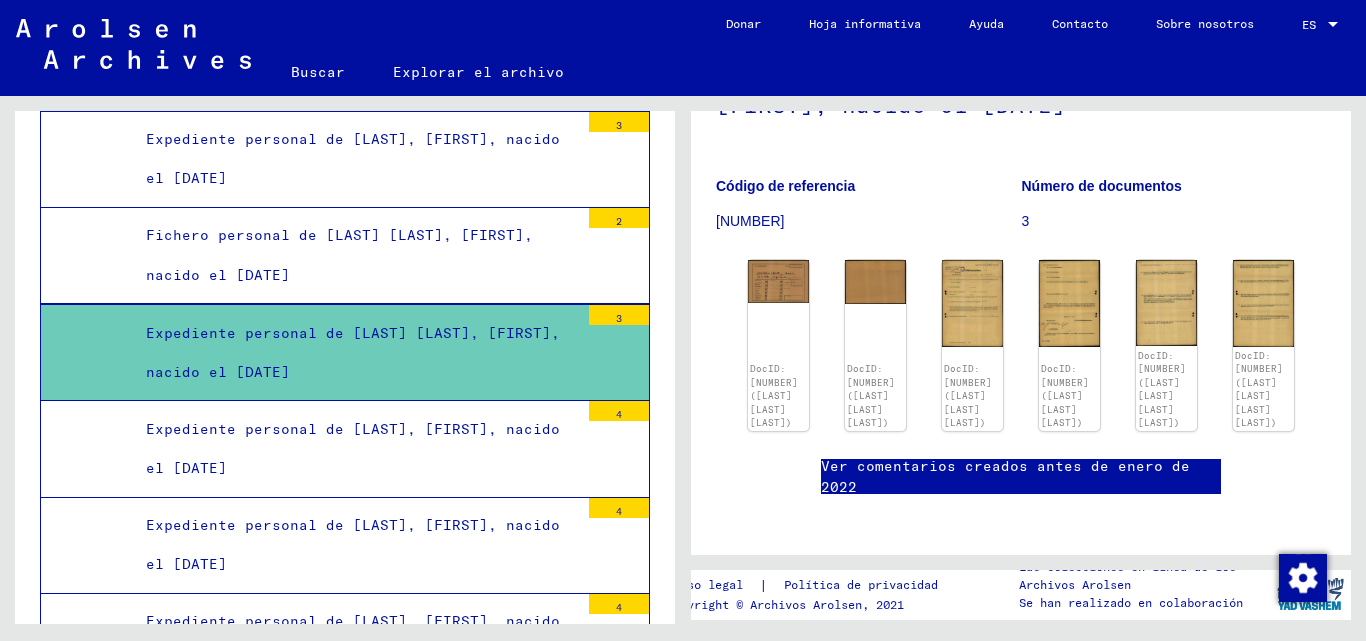 click on "Expediente personal de [LAST] [LAST], [FIRST], nacido el [DATE]" at bounding box center [353, 352] 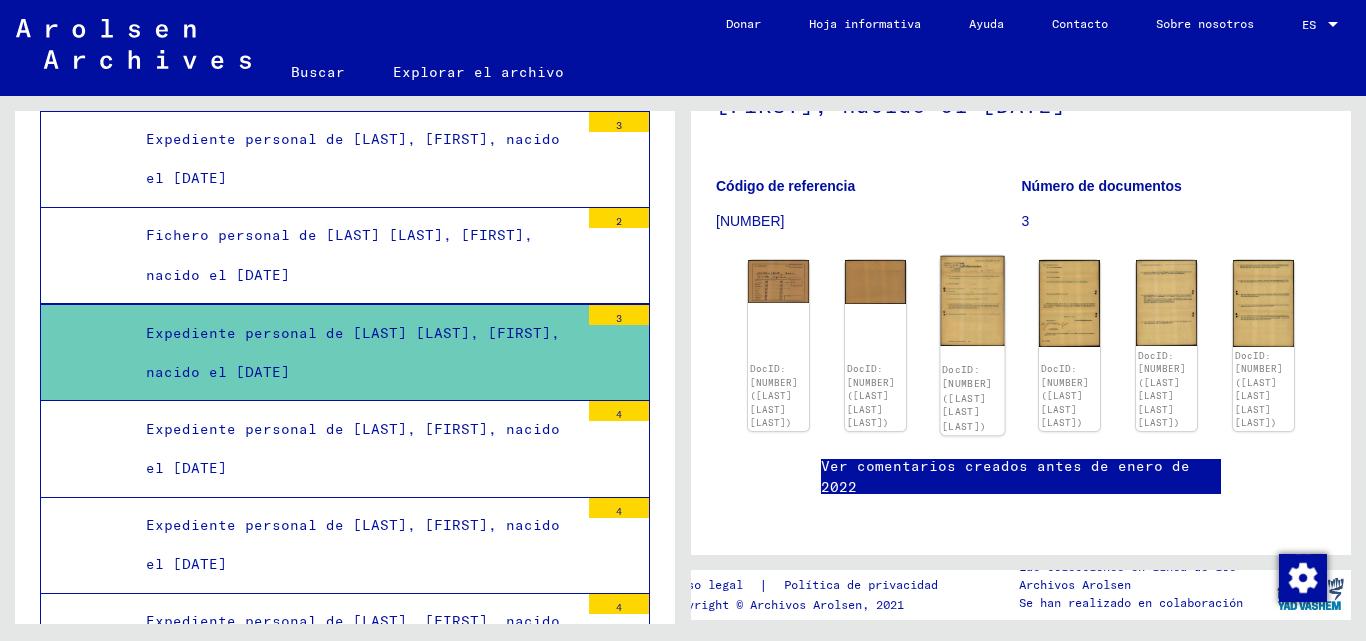 click 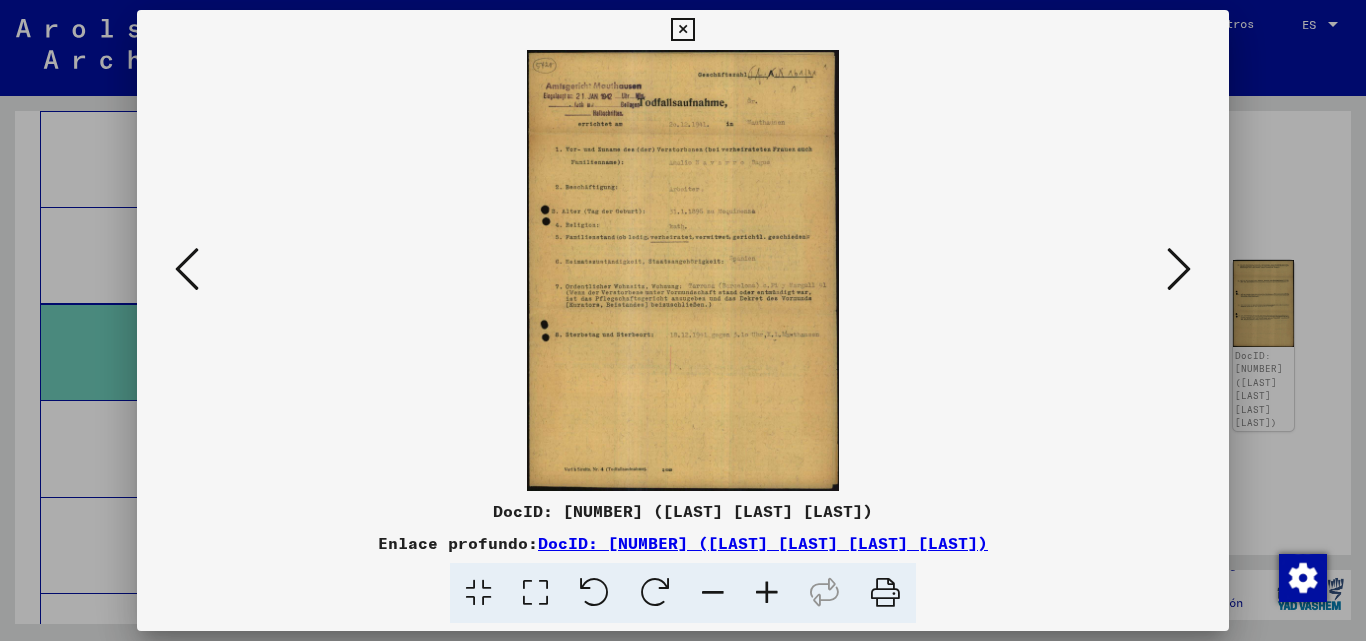 click at bounding box center [1179, 269] 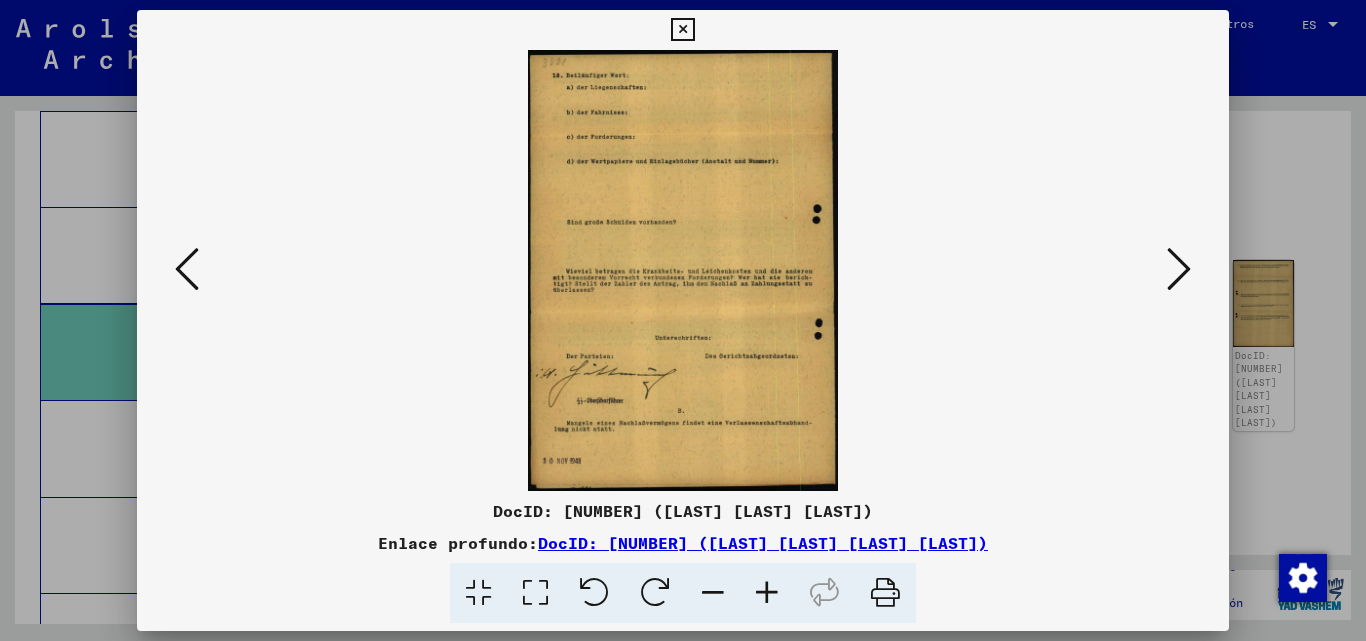 click at bounding box center [1179, 269] 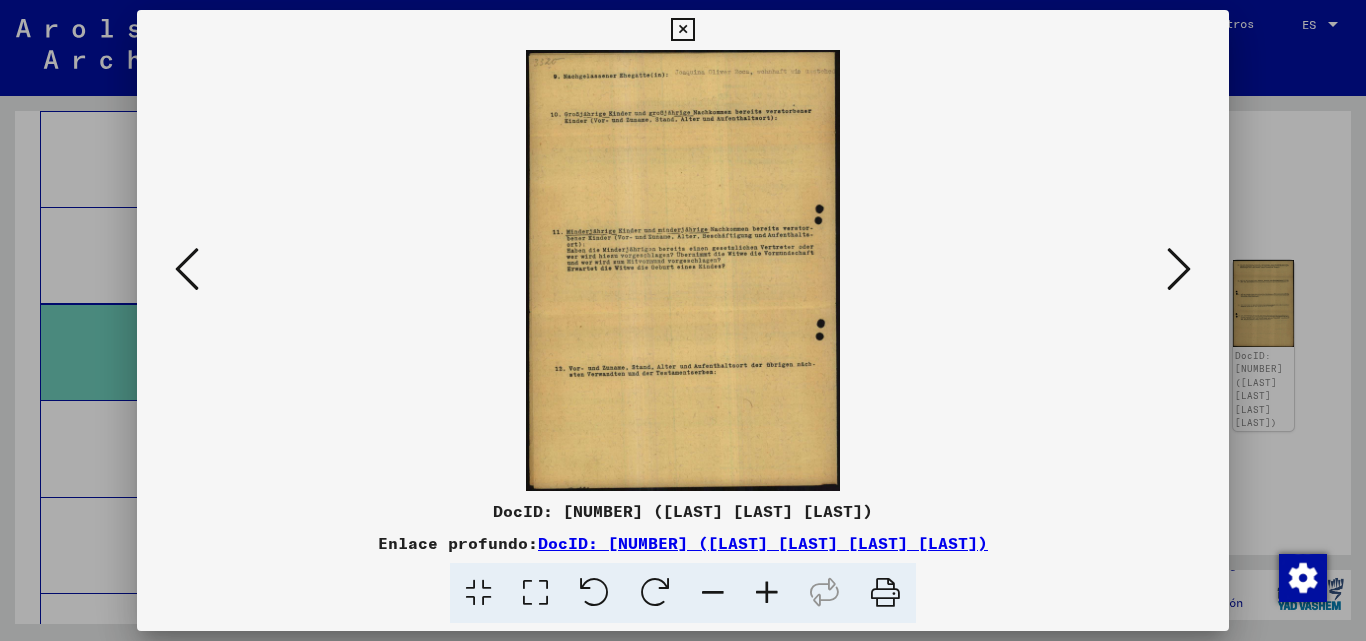 click at bounding box center (1179, 269) 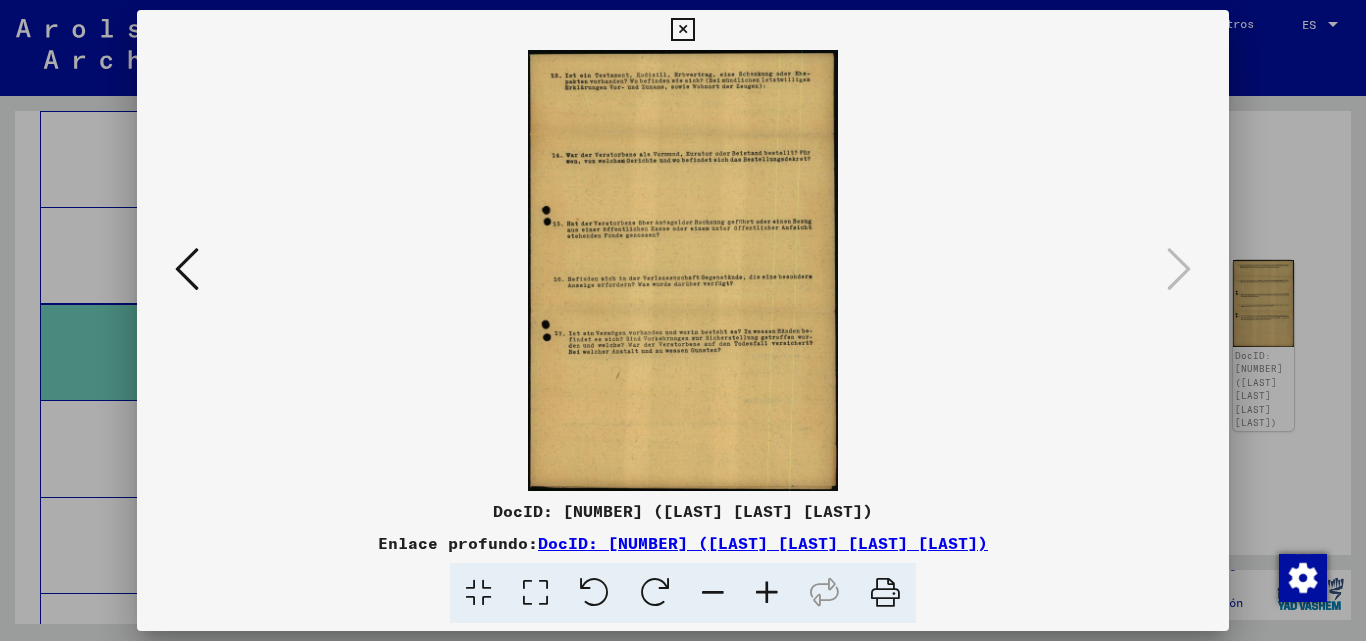 click at bounding box center [187, 269] 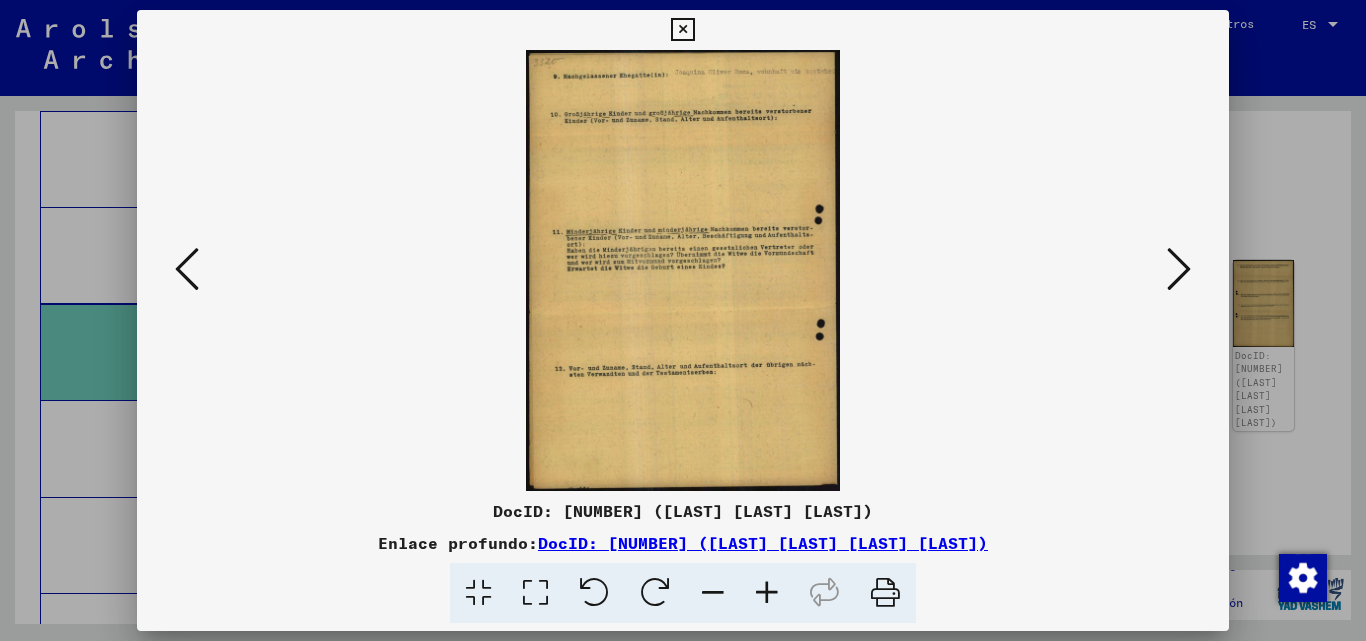 click at bounding box center [187, 269] 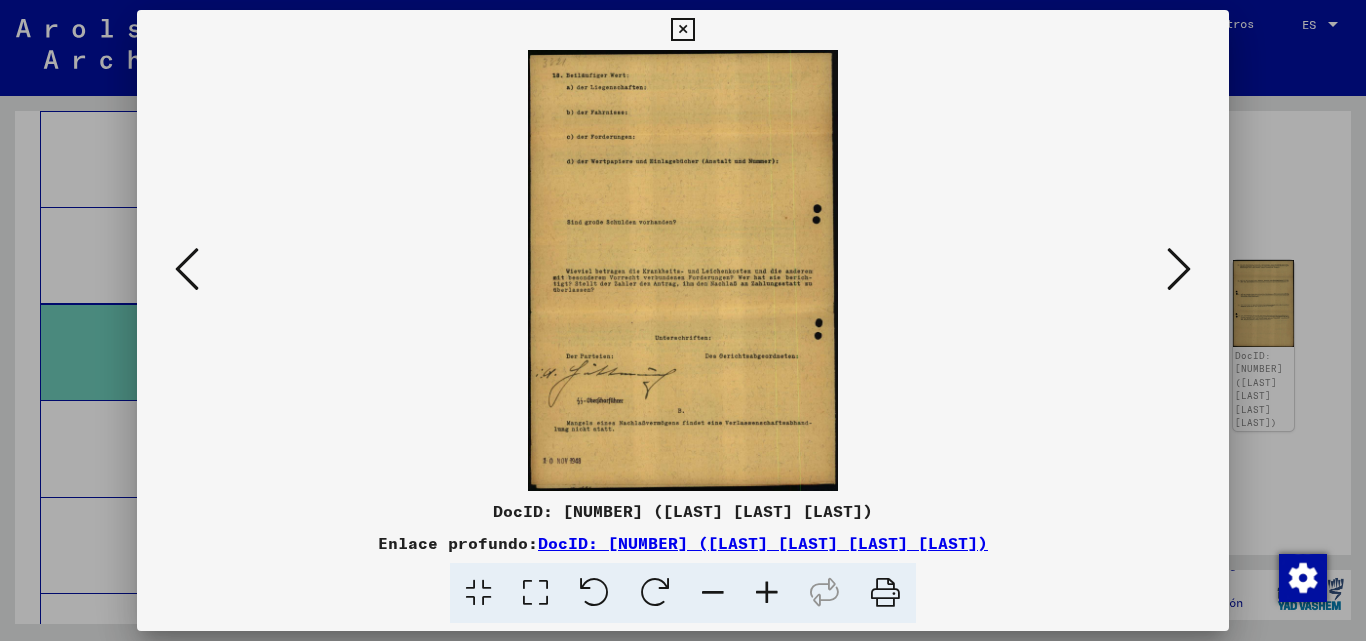 click at bounding box center (187, 269) 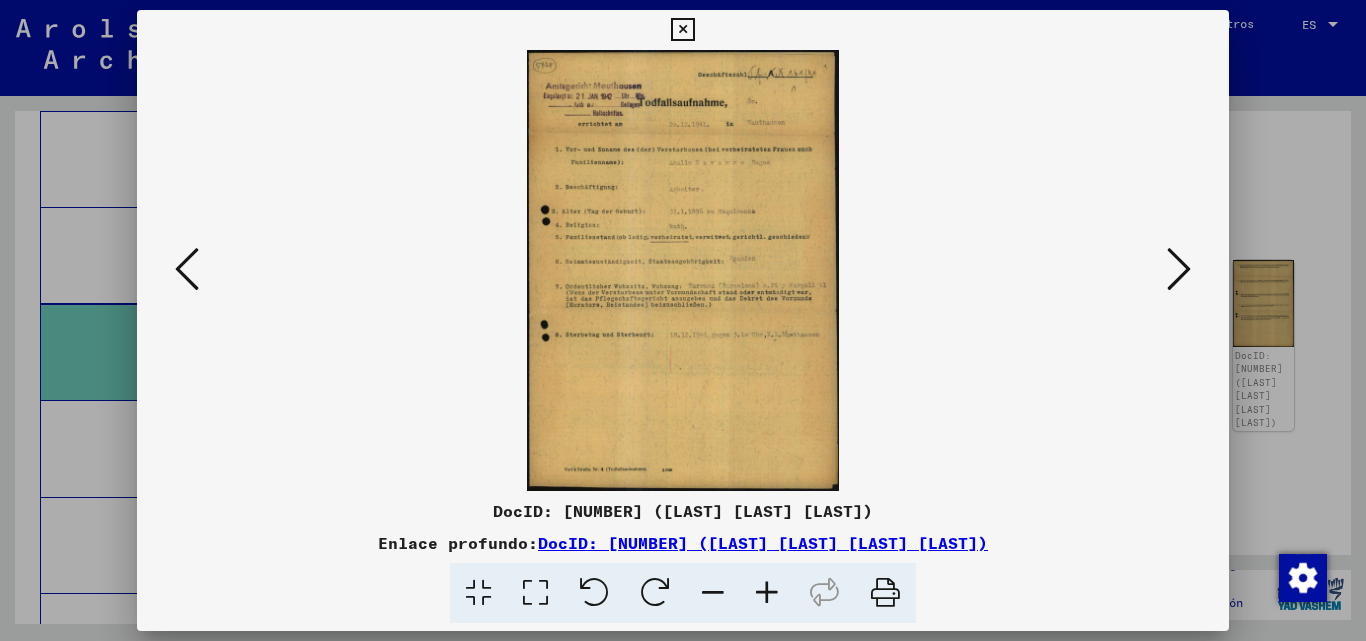 click at bounding box center [767, 593] 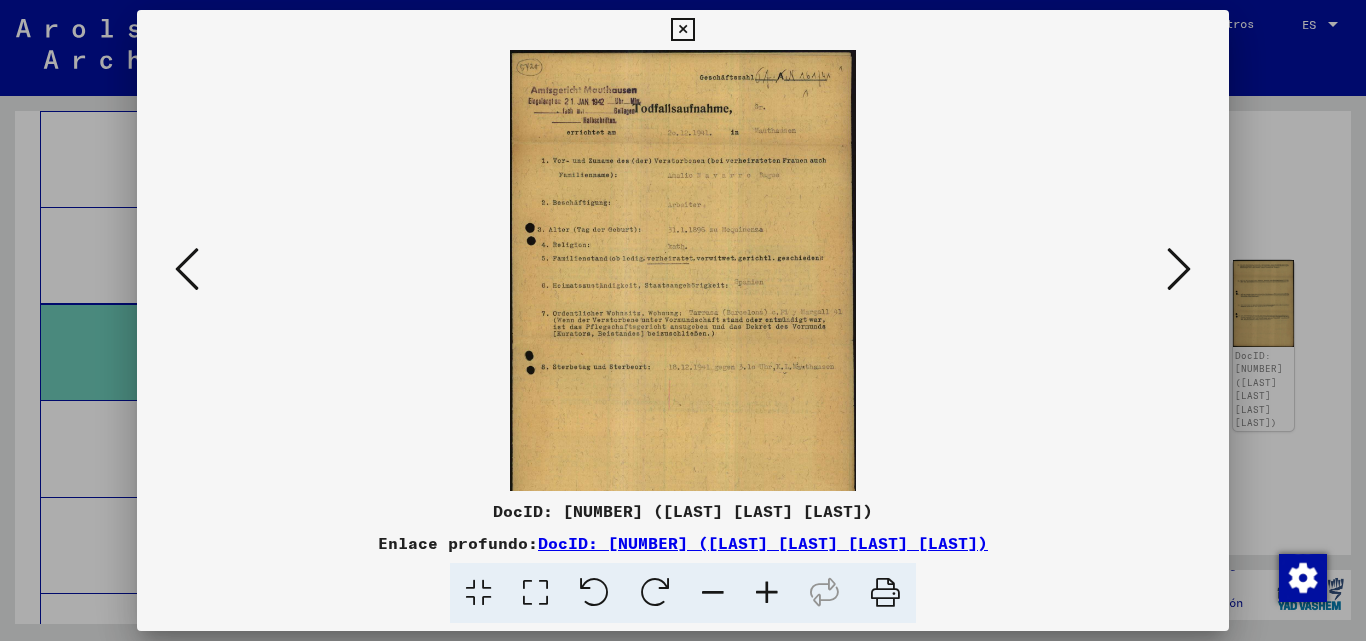 click at bounding box center (767, 593) 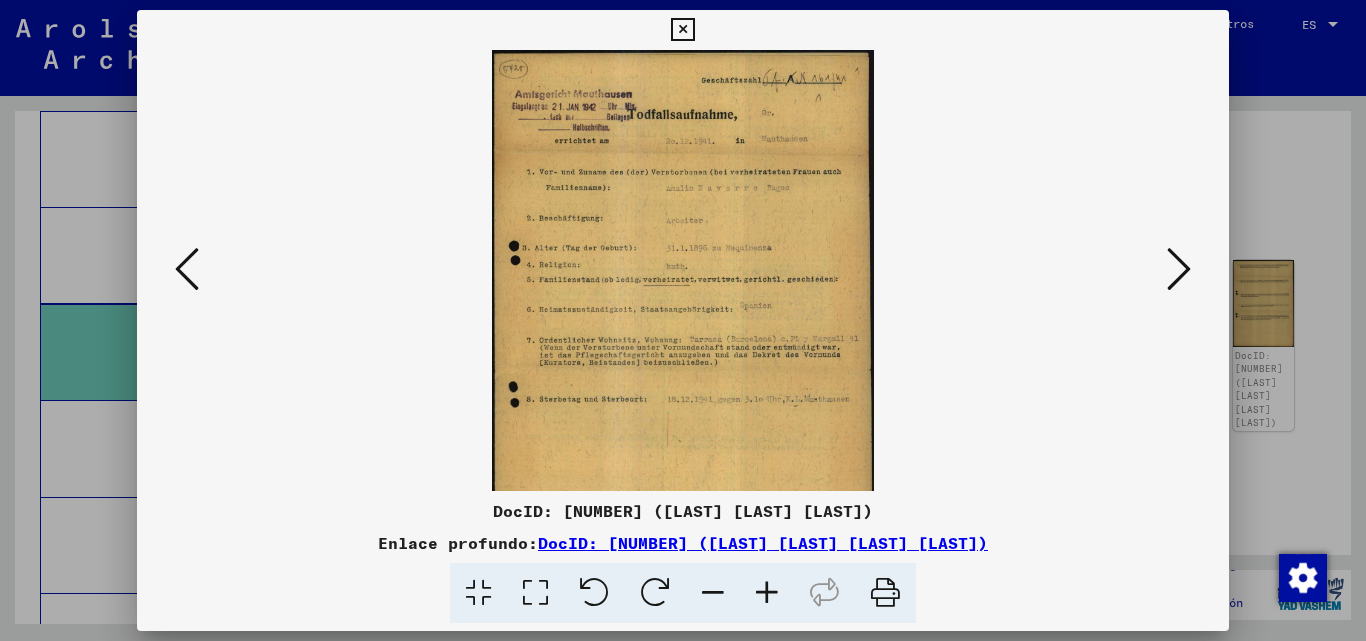 click at bounding box center (767, 593) 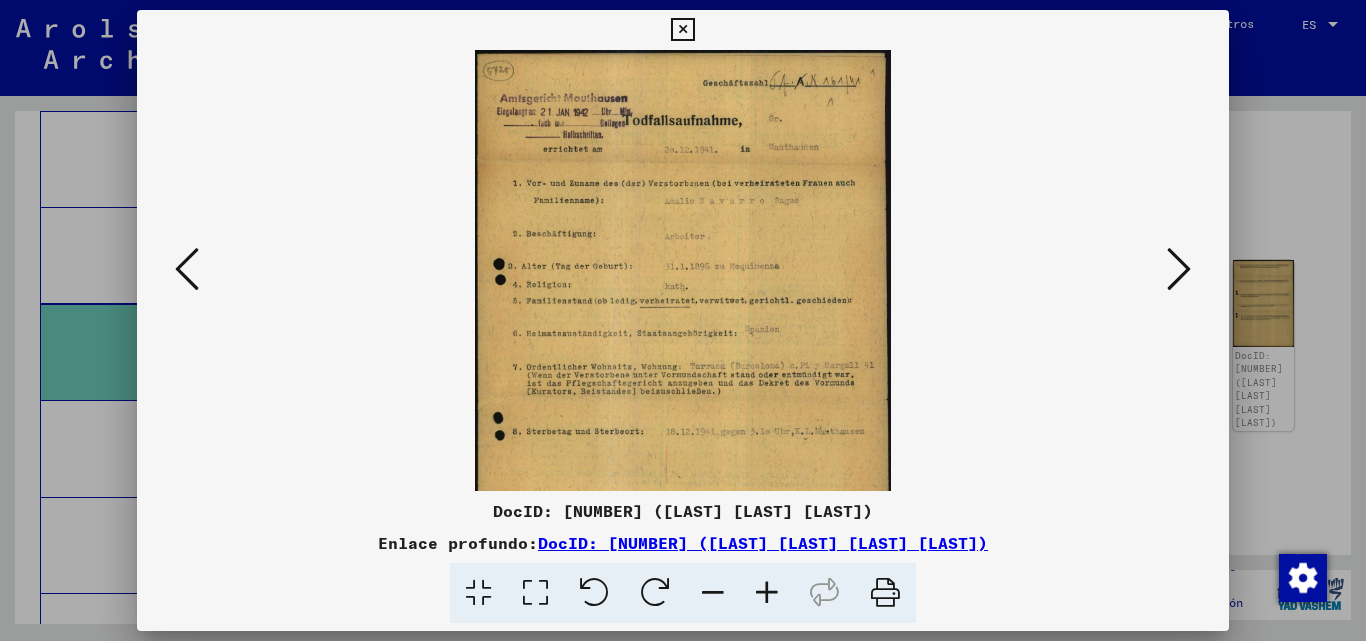 click at bounding box center (767, 593) 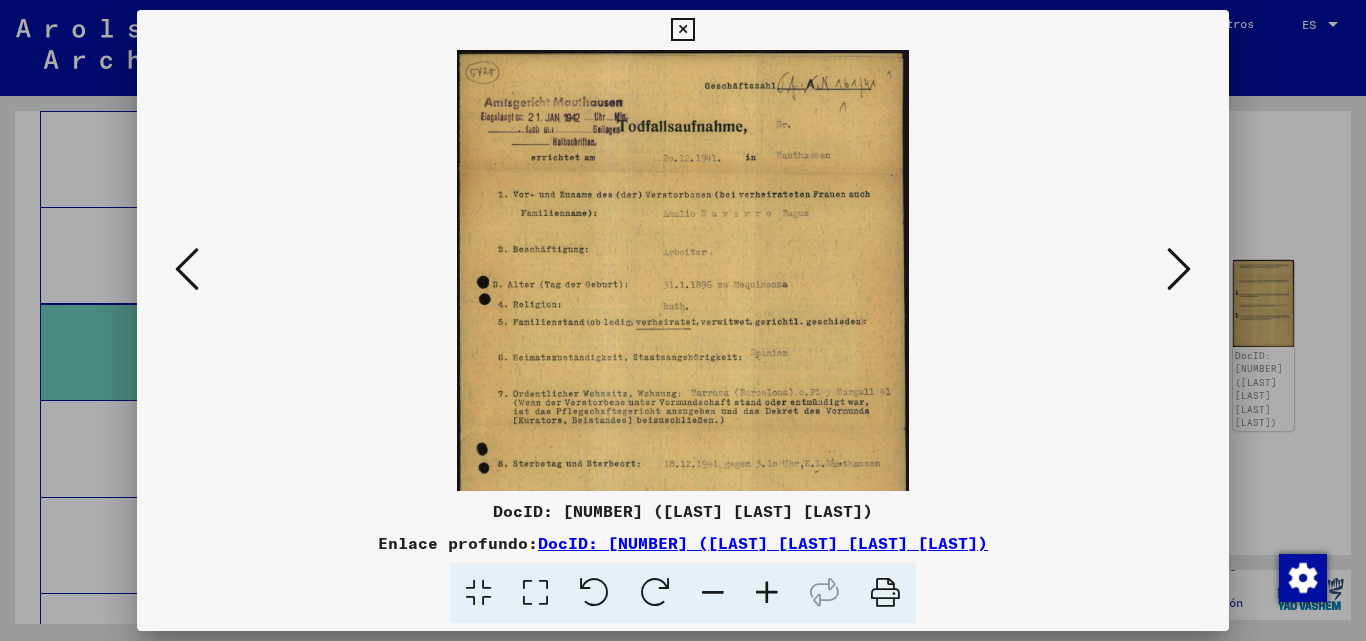 click at bounding box center [767, 593] 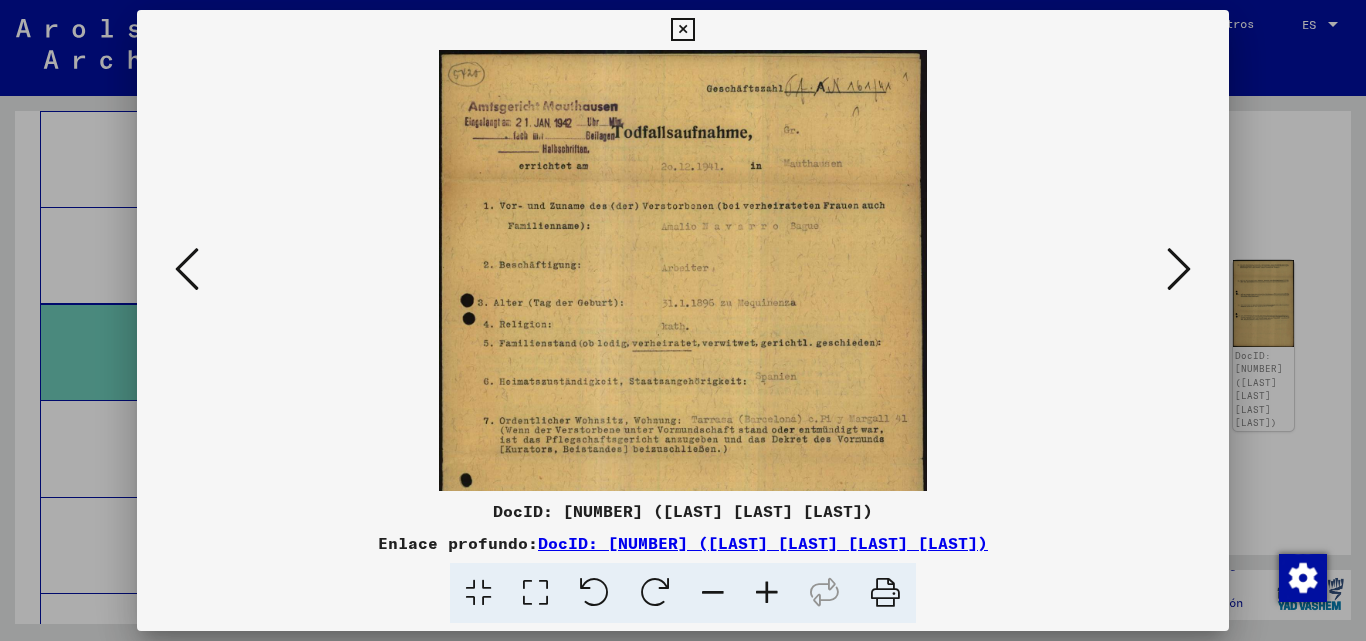 click at bounding box center [767, 593] 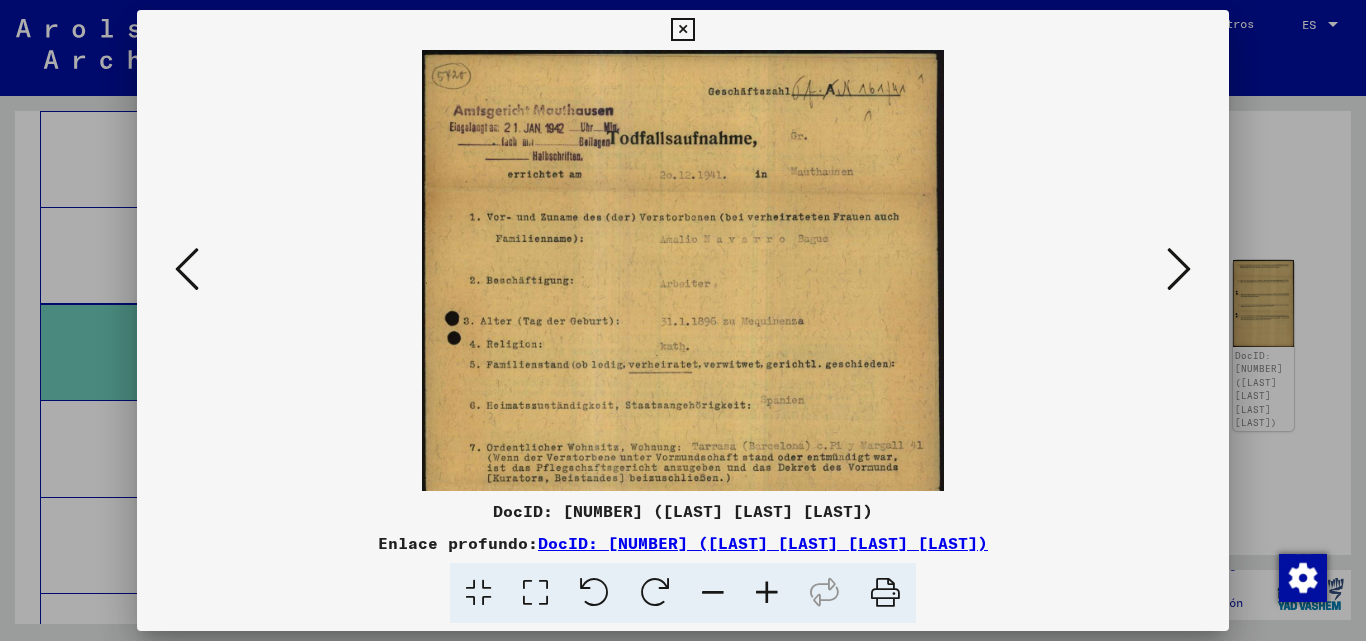 click at bounding box center [767, 593] 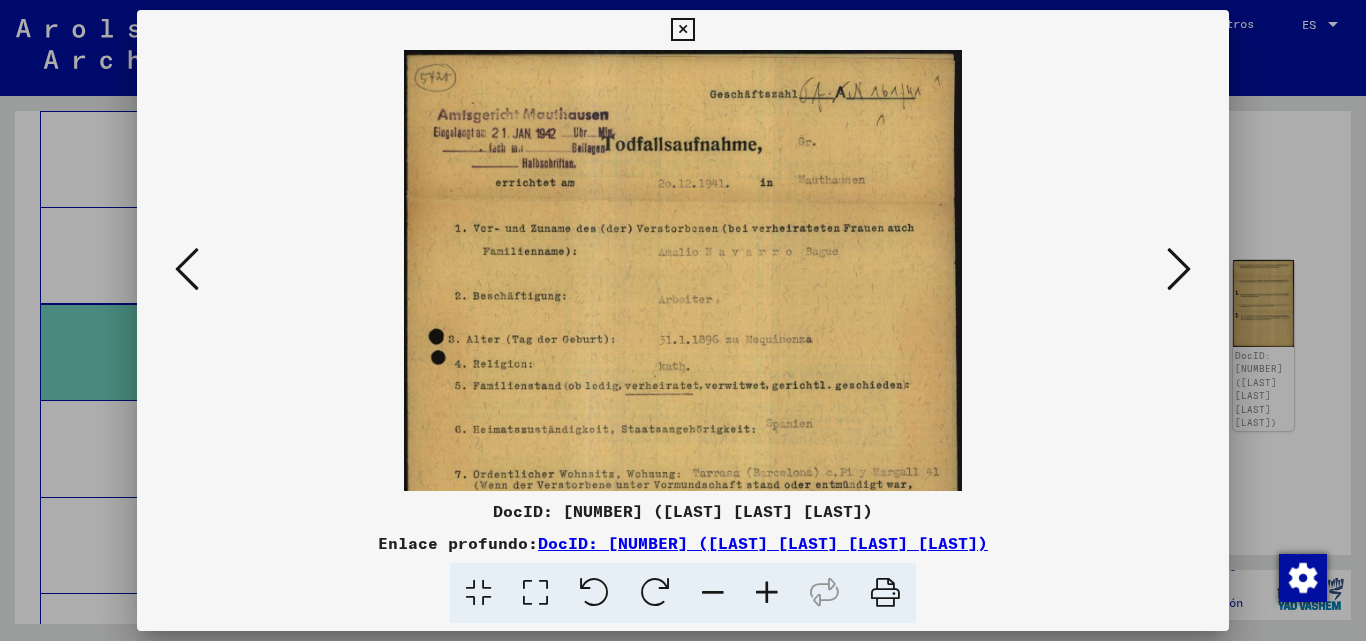 scroll, scrollTop: 106, scrollLeft: 0, axis: vertical 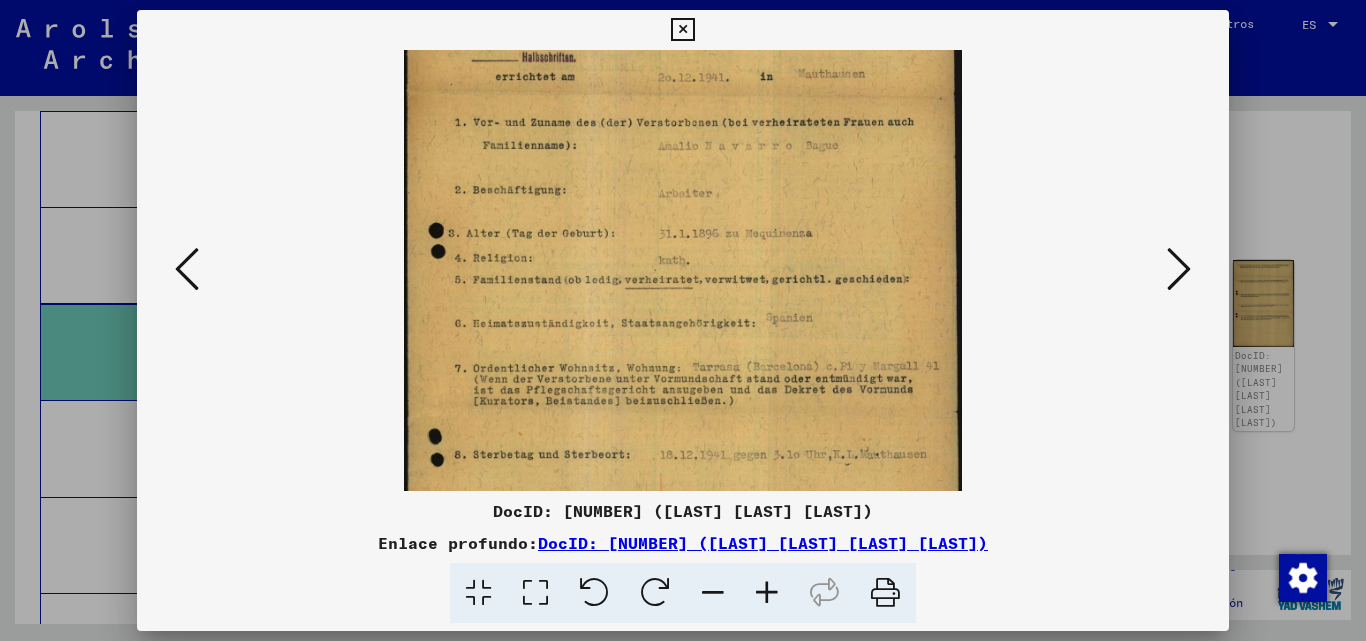 drag, startPoint x: 736, startPoint y: 414, endPoint x: 692, endPoint y: 308, distance: 114.76933 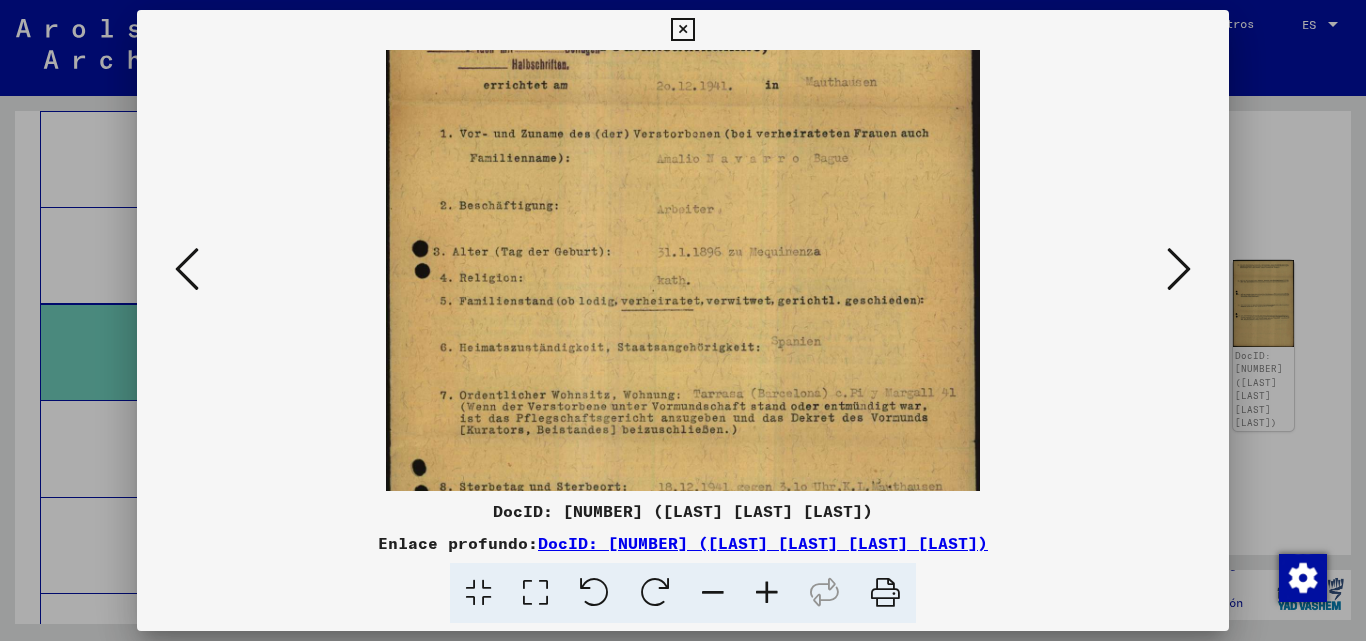 click at bounding box center (767, 593) 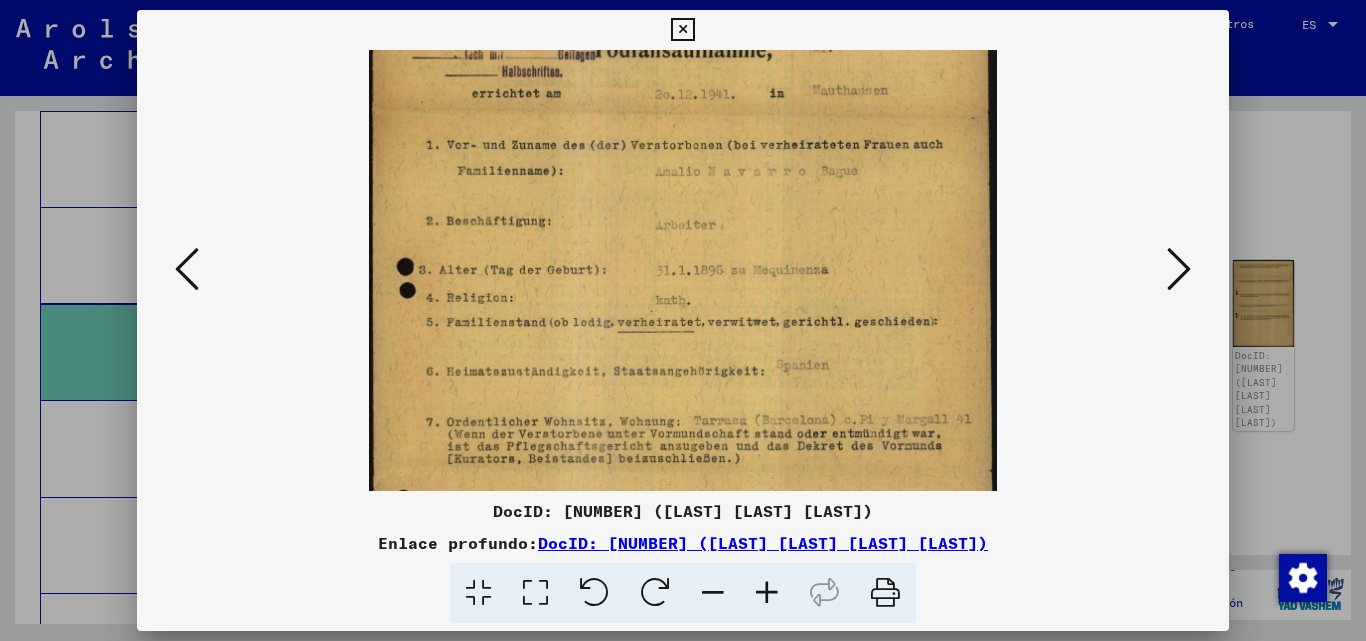 click at bounding box center [767, 593] 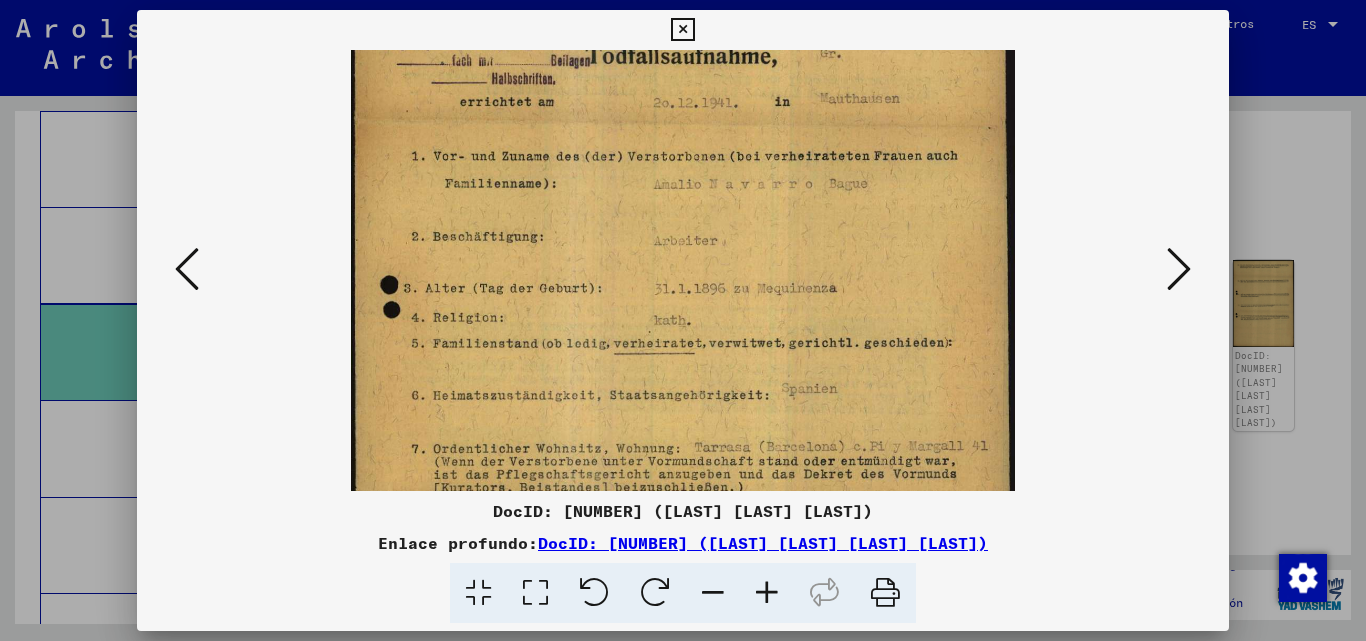 click at bounding box center (767, 593) 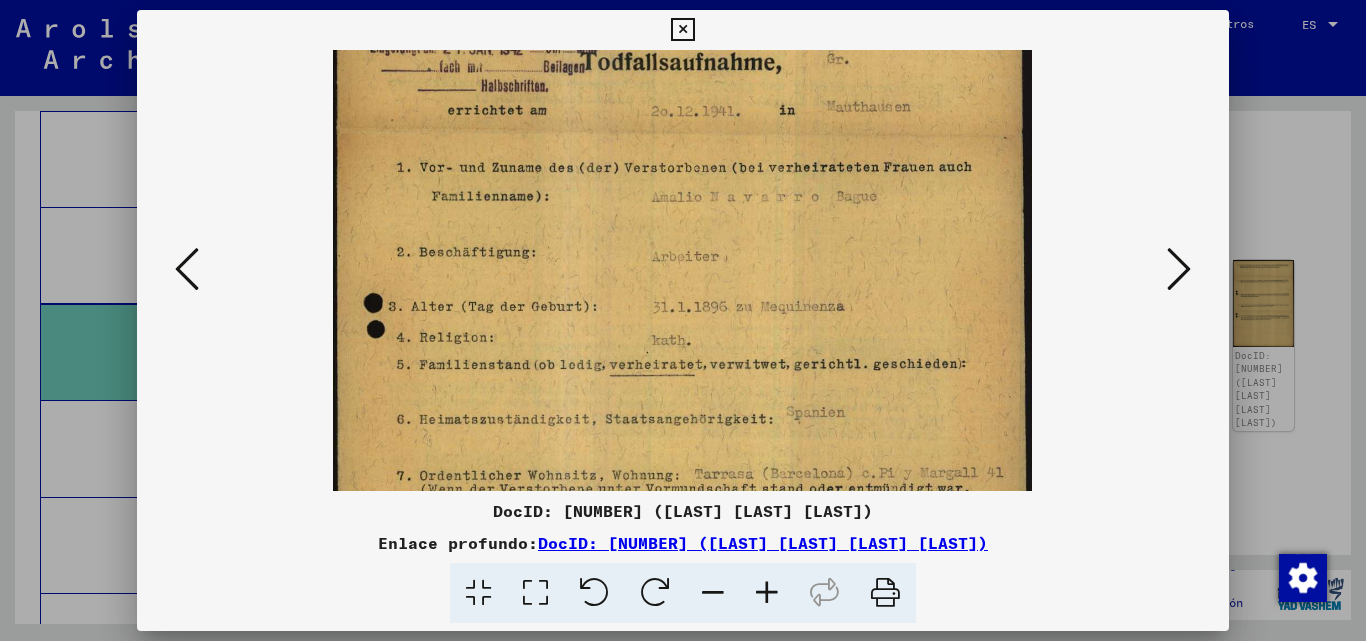 click at bounding box center (767, 593) 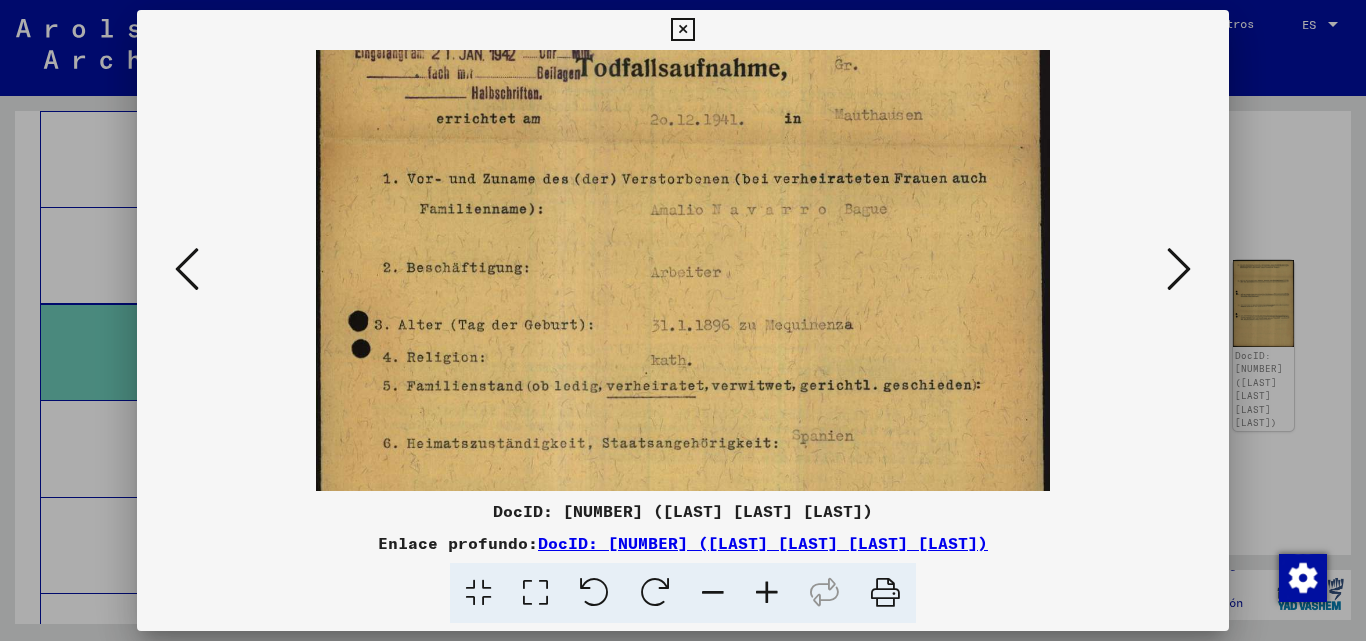 click at bounding box center [767, 593] 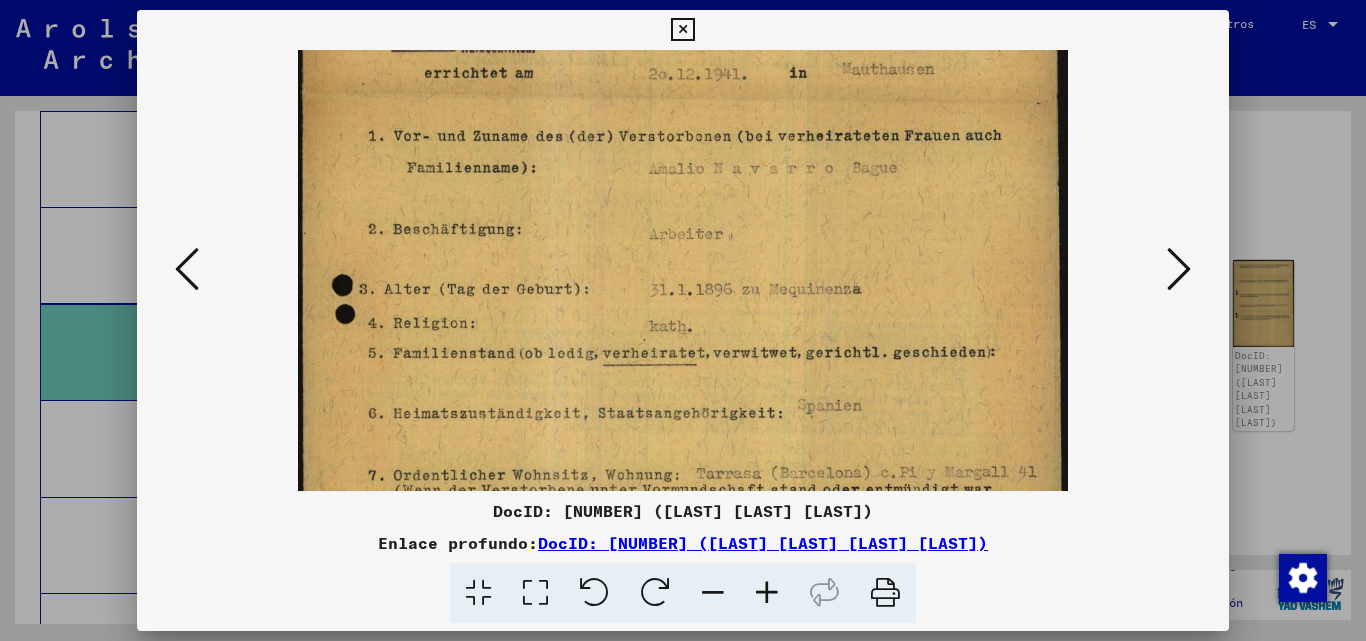 scroll, scrollTop: 169, scrollLeft: 0, axis: vertical 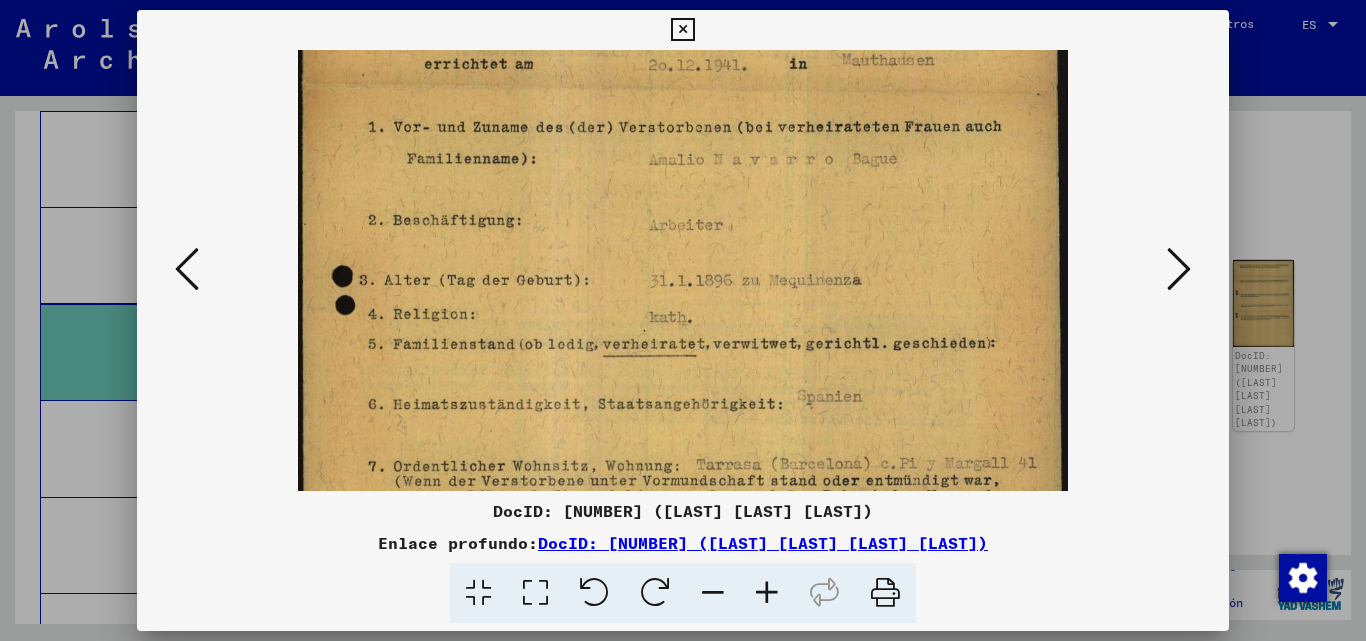 drag, startPoint x: 780, startPoint y: 375, endPoint x: 773, endPoint y: 312, distance: 63.387695 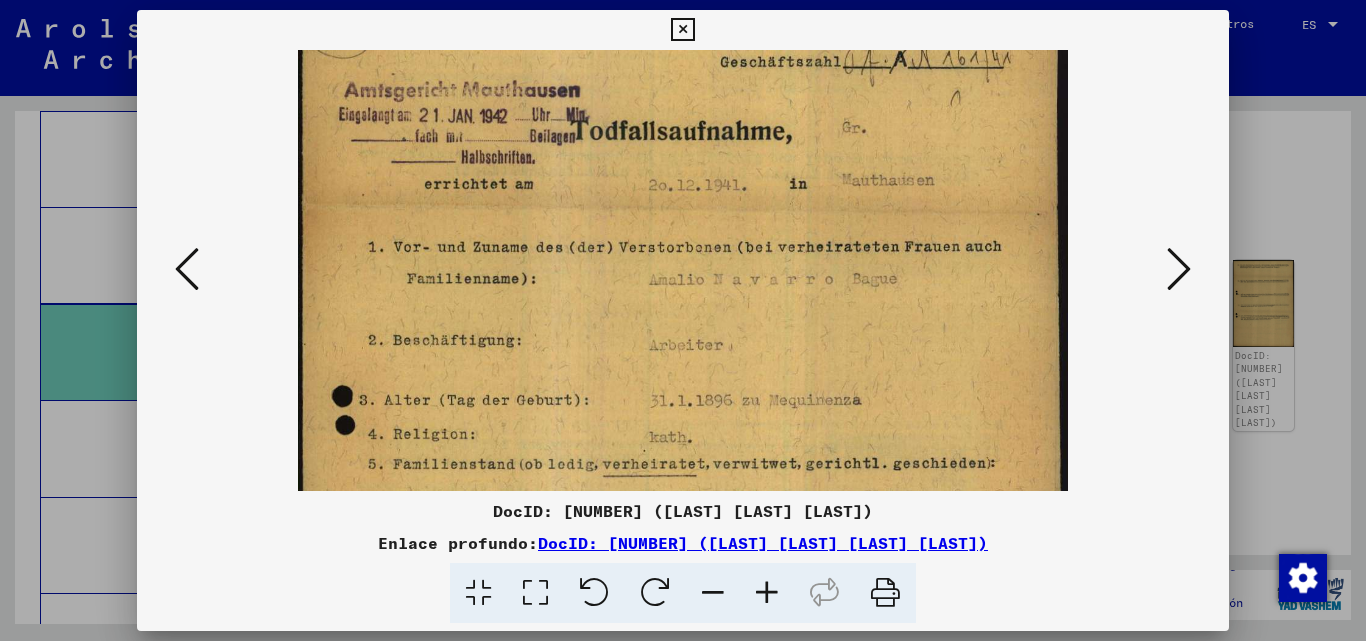 scroll, scrollTop: 51, scrollLeft: 0, axis: vertical 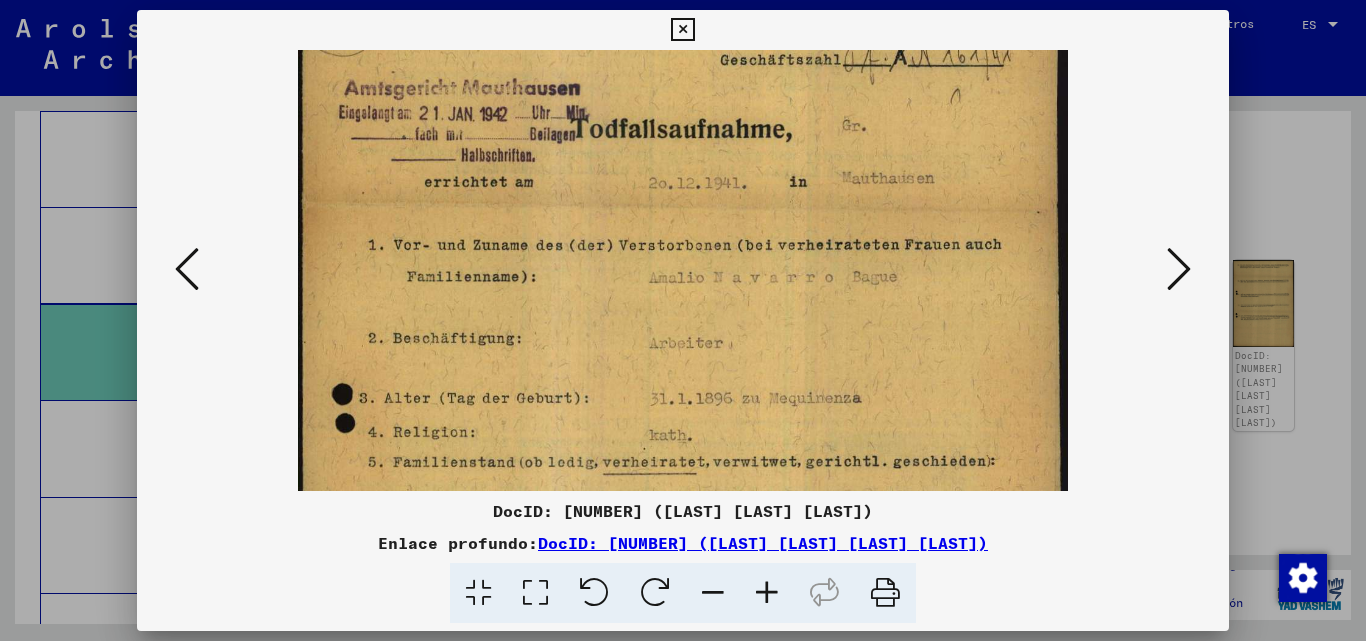 drag, startPoint x: 755, startPoint y: 264, endPoint x: 769, endPoint y: 382, distance: 118.82761 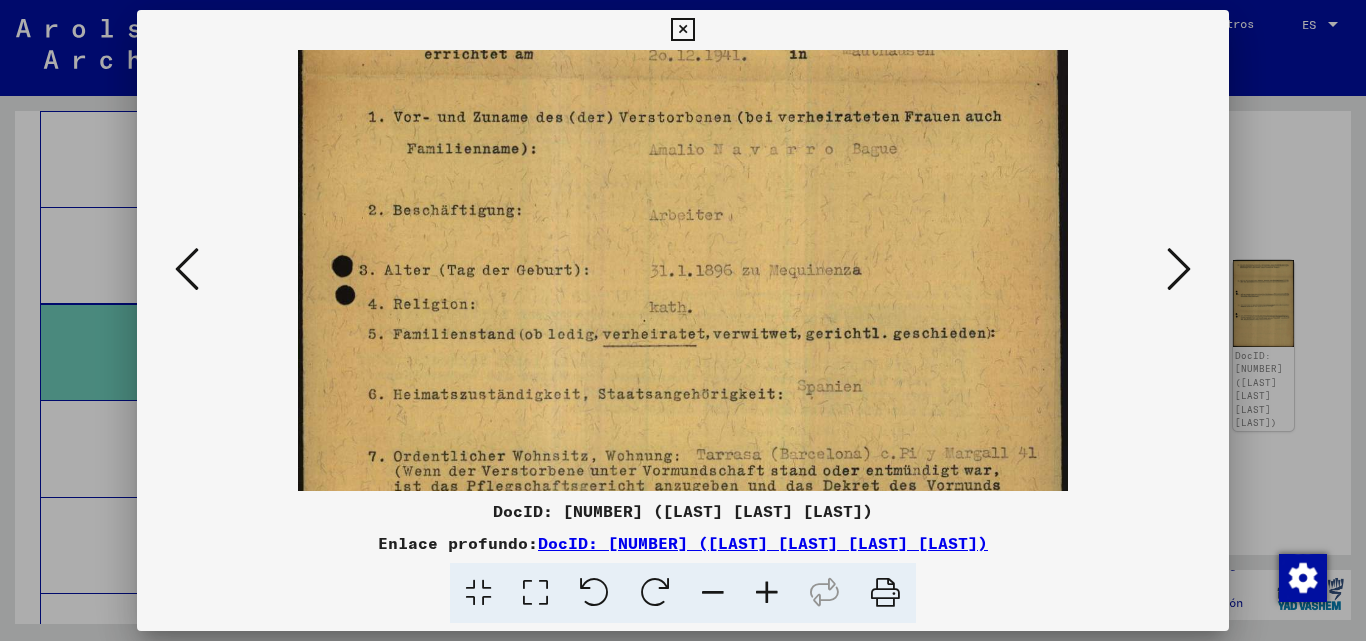 scroll, scrollTop: 180, scrollLeft: 0, axis: vertical 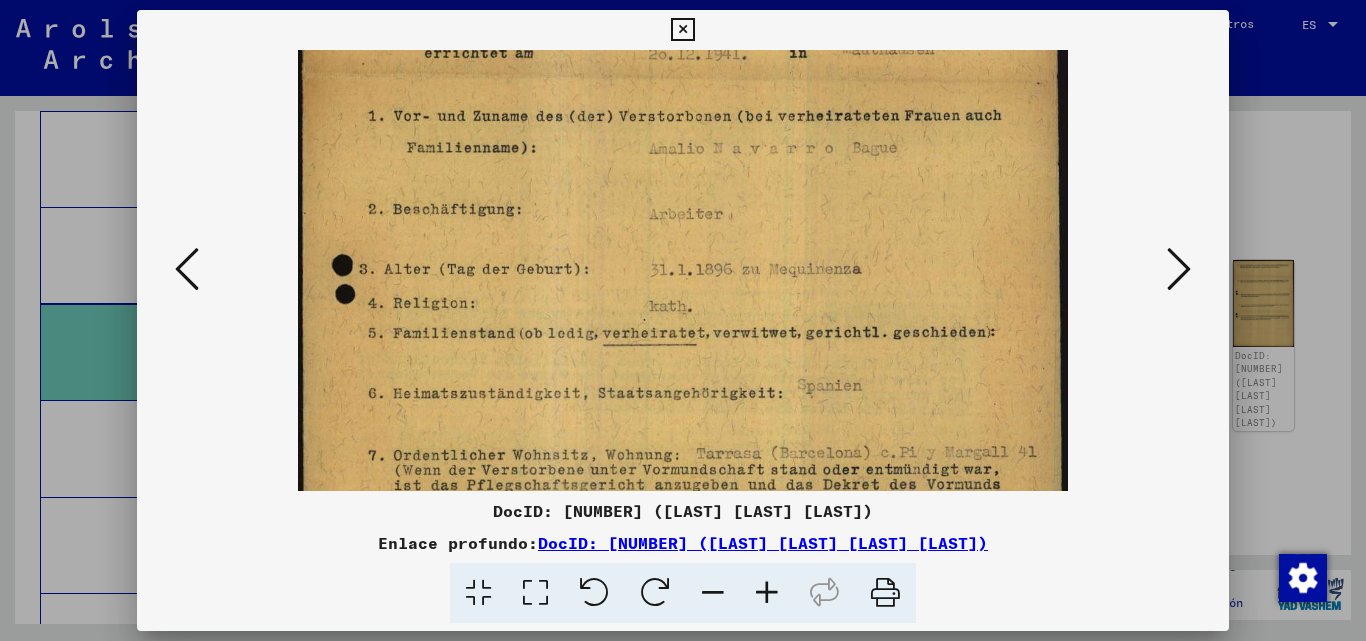 drag, startPoint x: 667, startPoint y: 402, endPoint x: 650, endPoint y: 273, distance: 130.11533 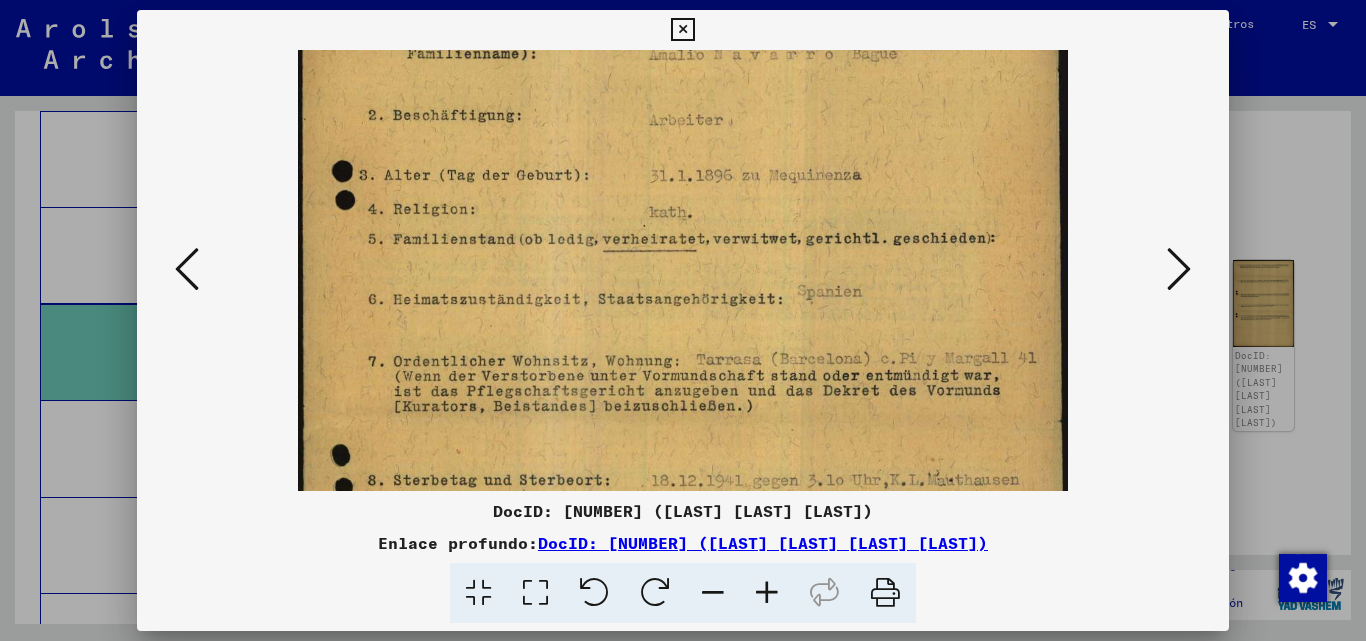 scroll, scrollTop: 293, scrollLeft: 0, axis: vertical 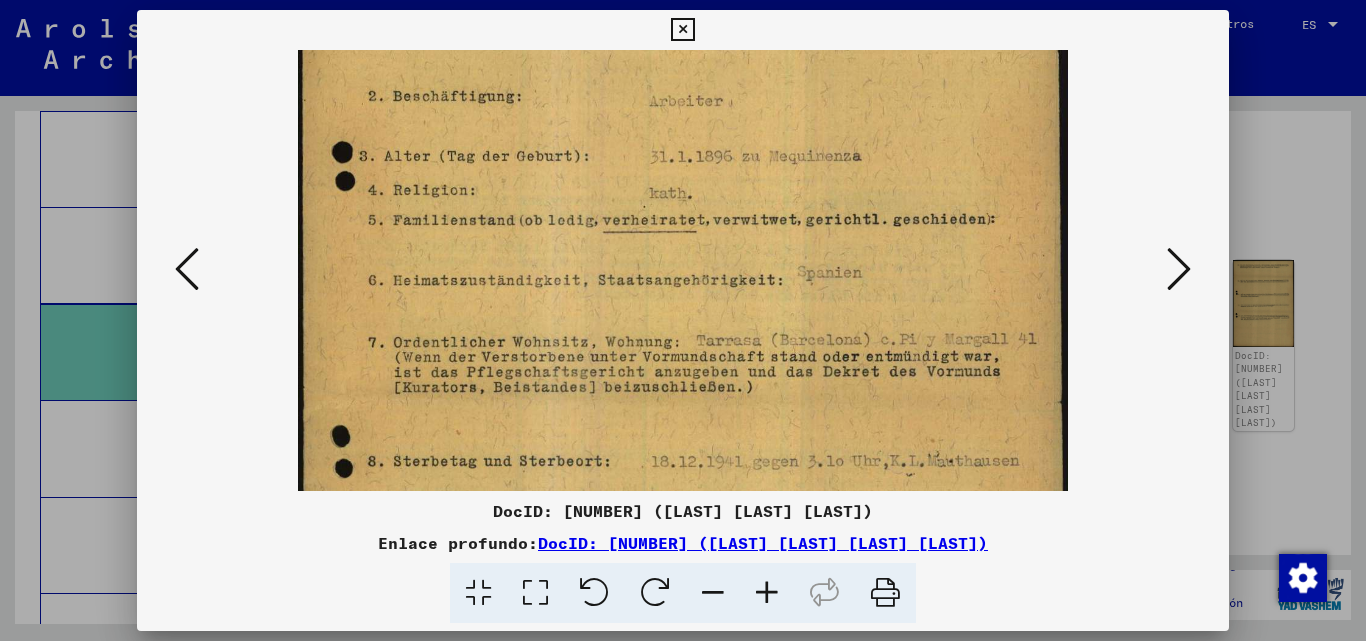 drag, startPoint x: 743, startPoint y: 314, endPoint x: 736, endPoint y: 201, distance: 113.216606 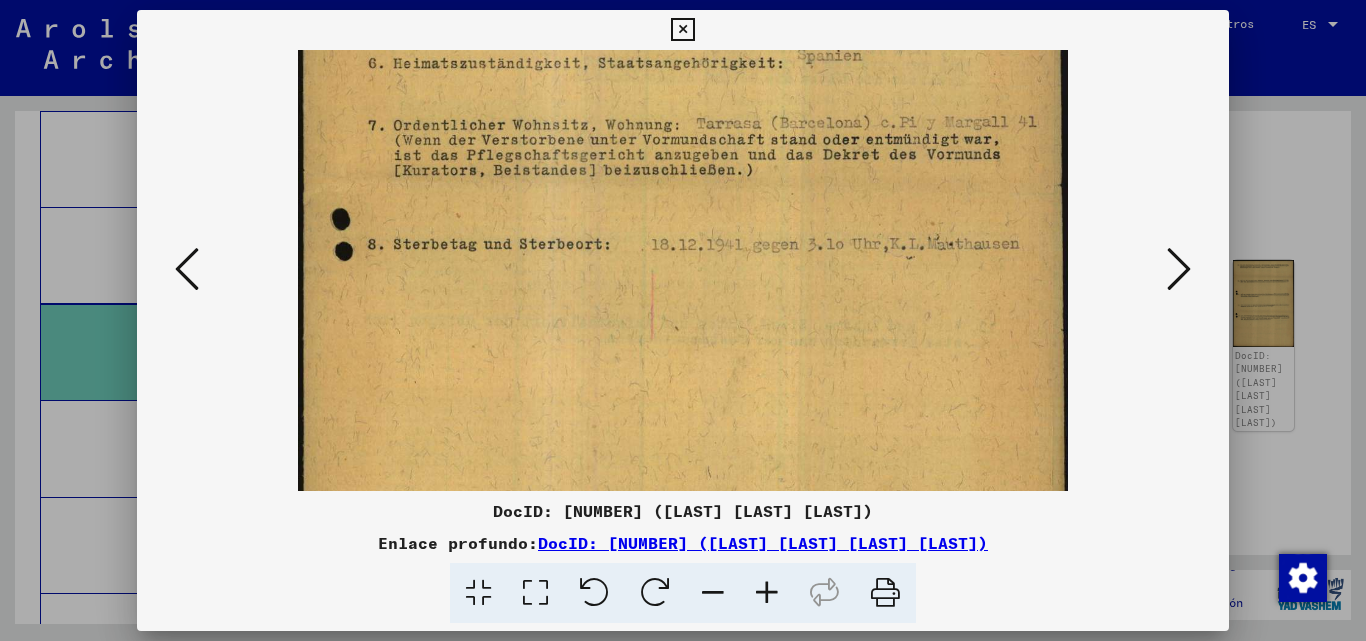 scroll, scrollTop: 459, scrollLeft: 0, axis: vertical 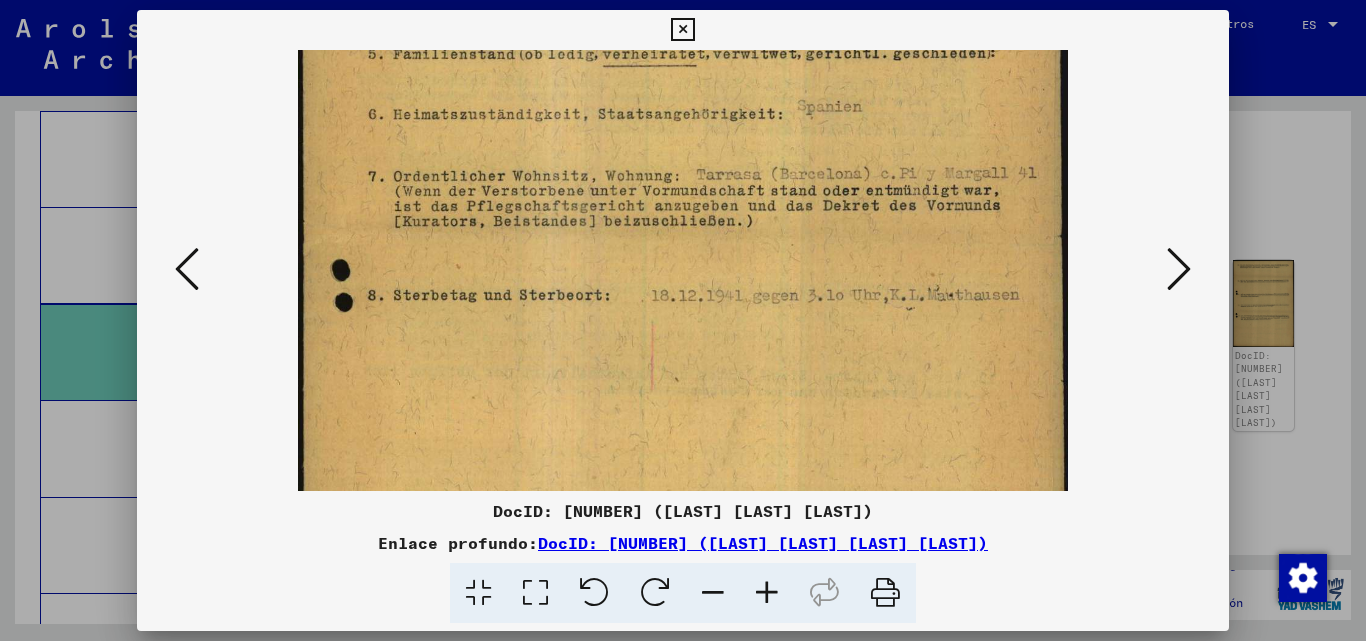 drag, startPoint x: 391, startPoint y: 457, endPoint x: 468, endPoint y: 273, distance: 199.46178 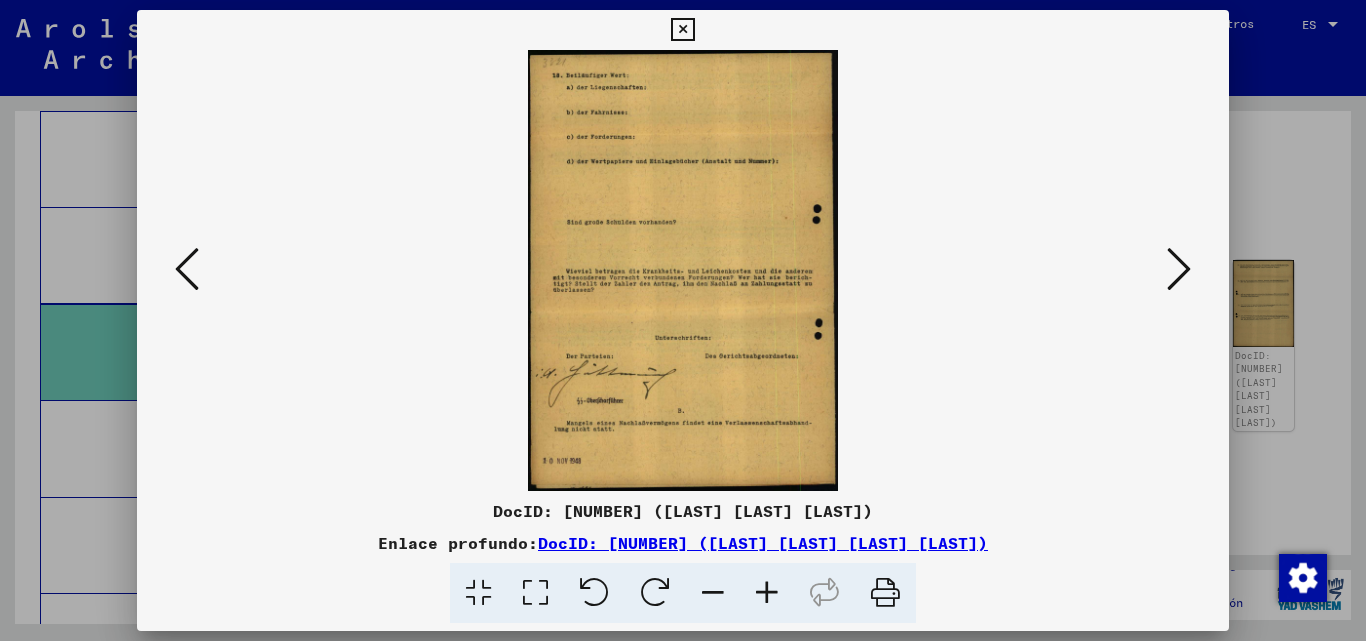 click at bounding box center (767, 593) 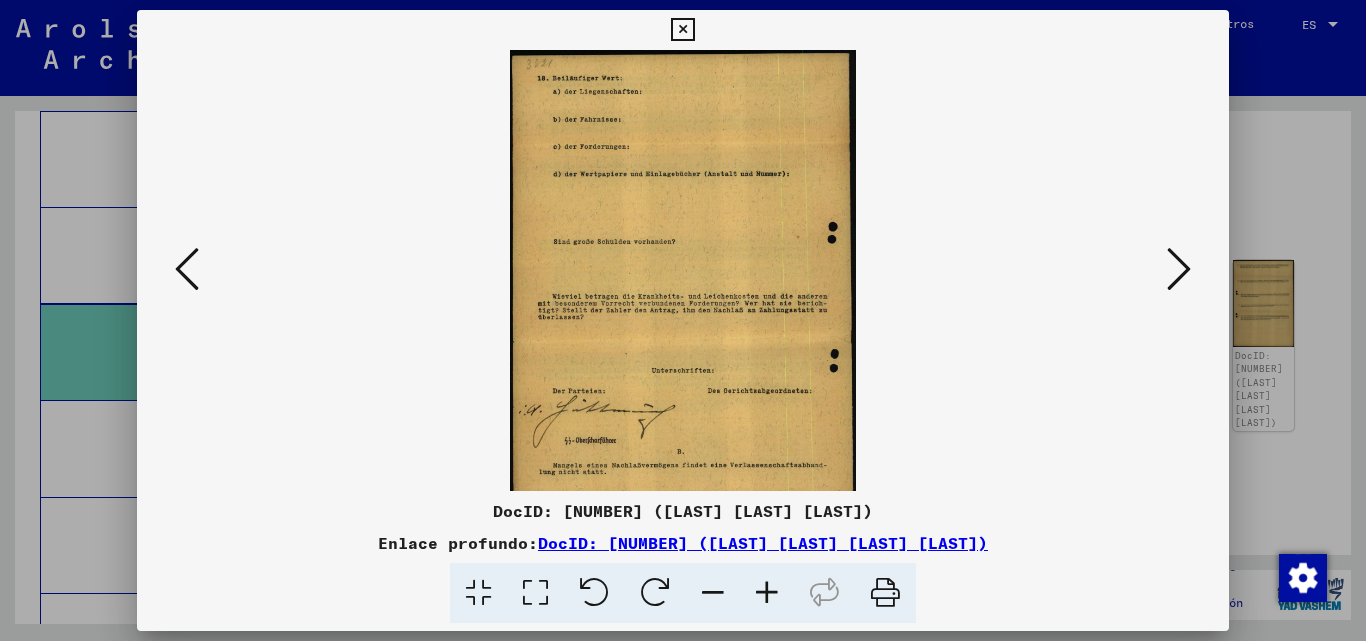 click at bounding box center (767, 593) 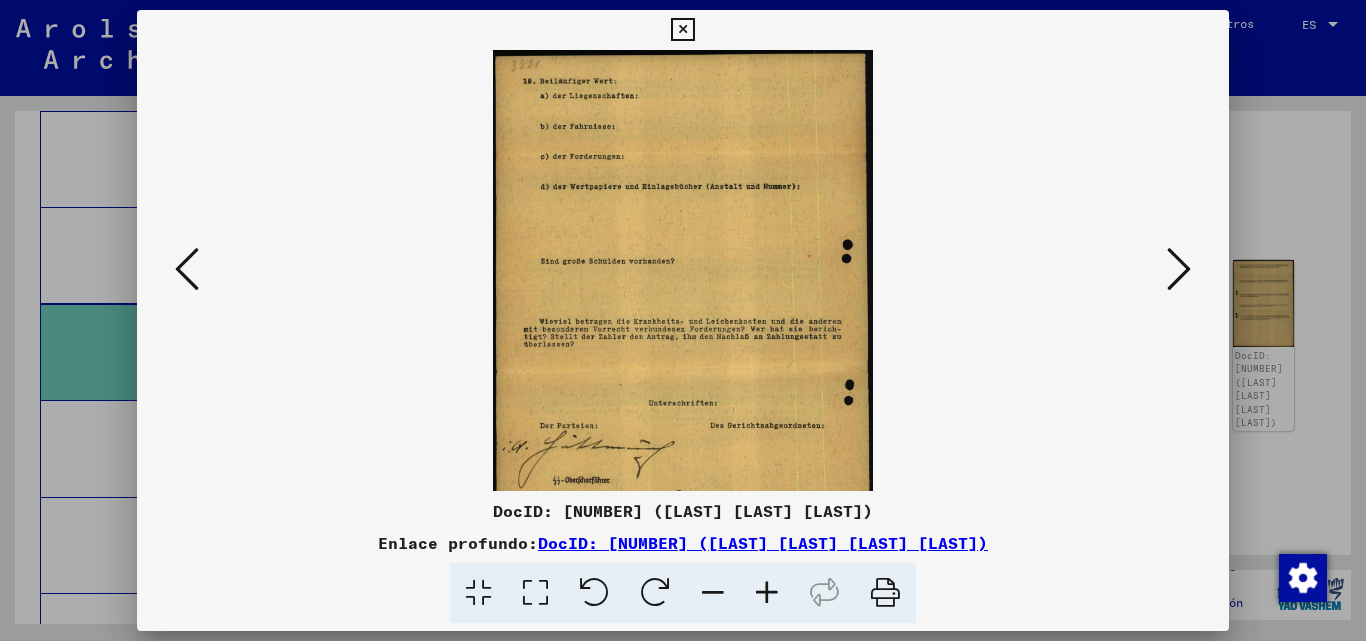 click at bounding box center [767, 593] 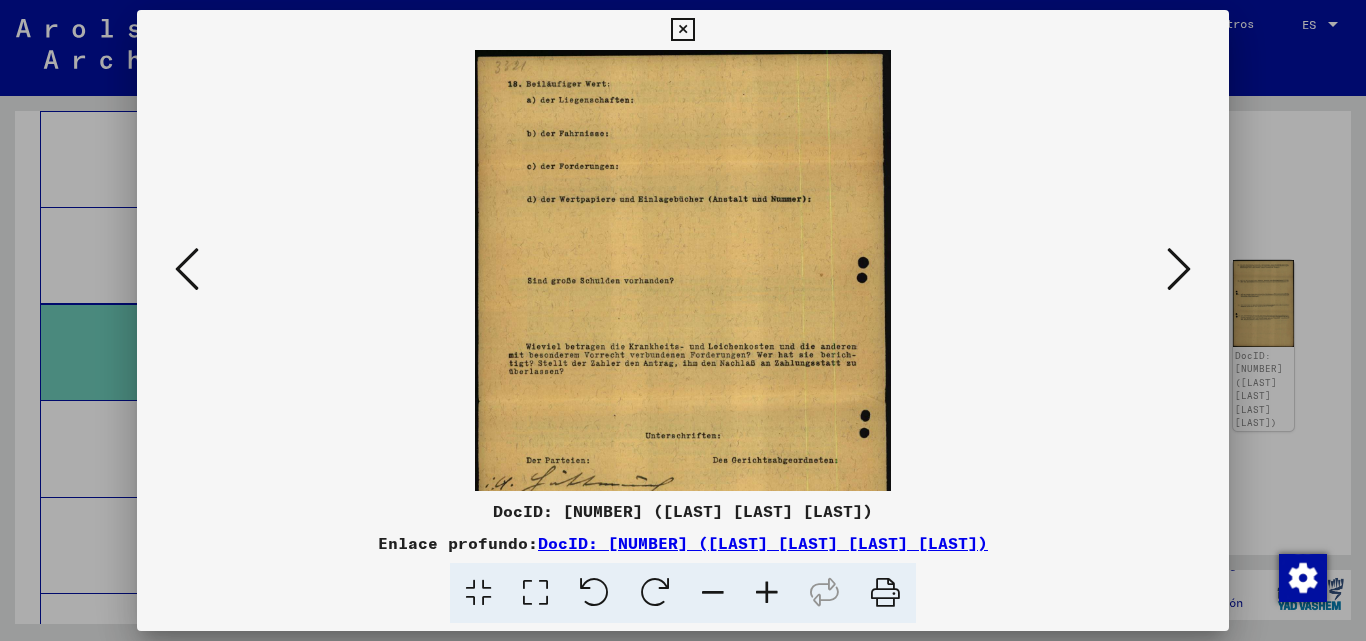 click at bounding box center (767, 593) 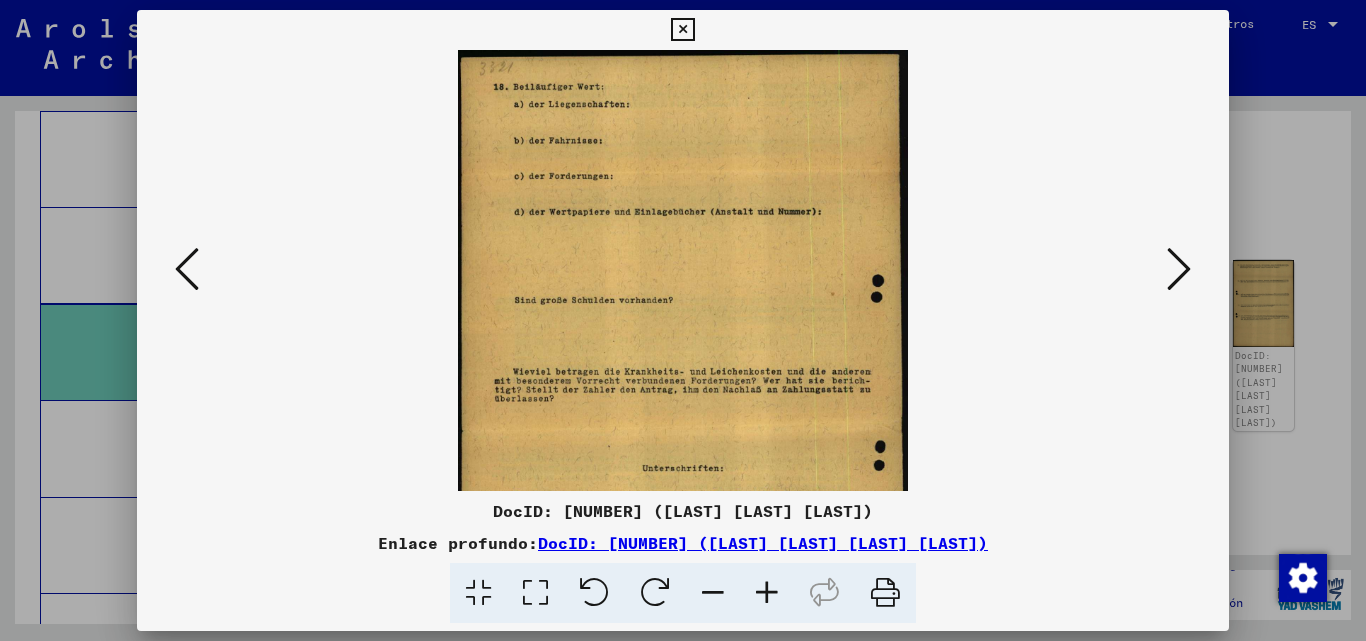 click at bounding box center [767, 593] 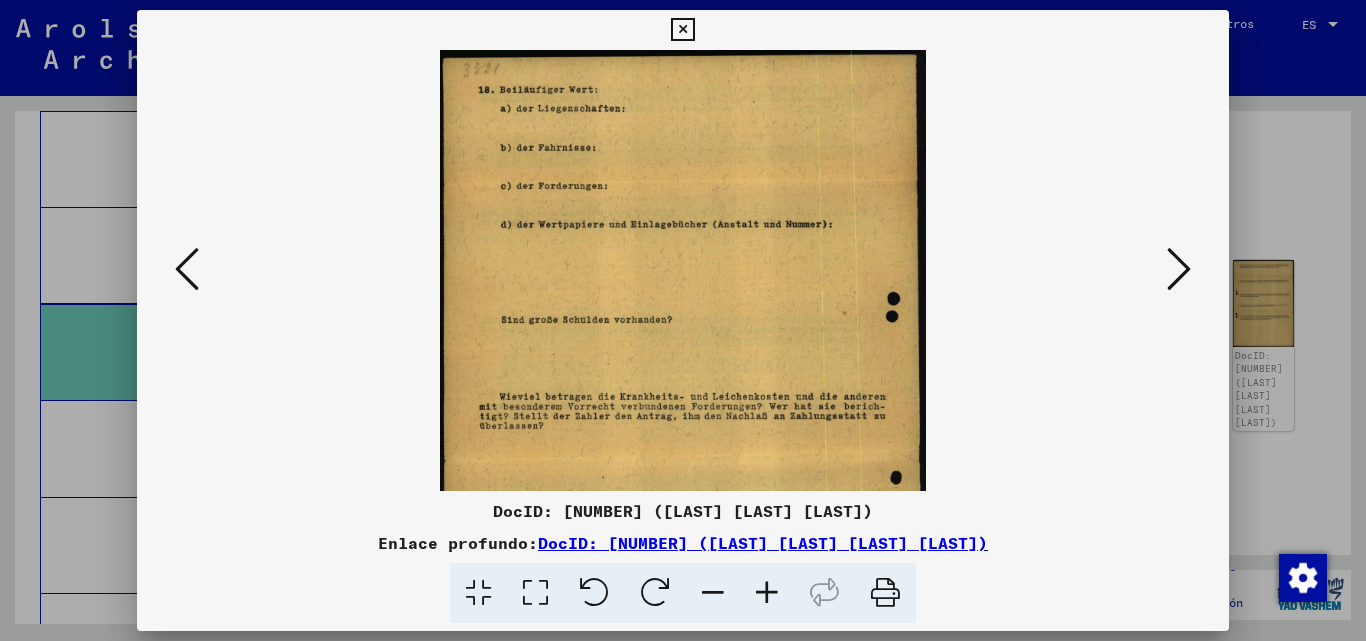 click at bounding box center (767, 593) 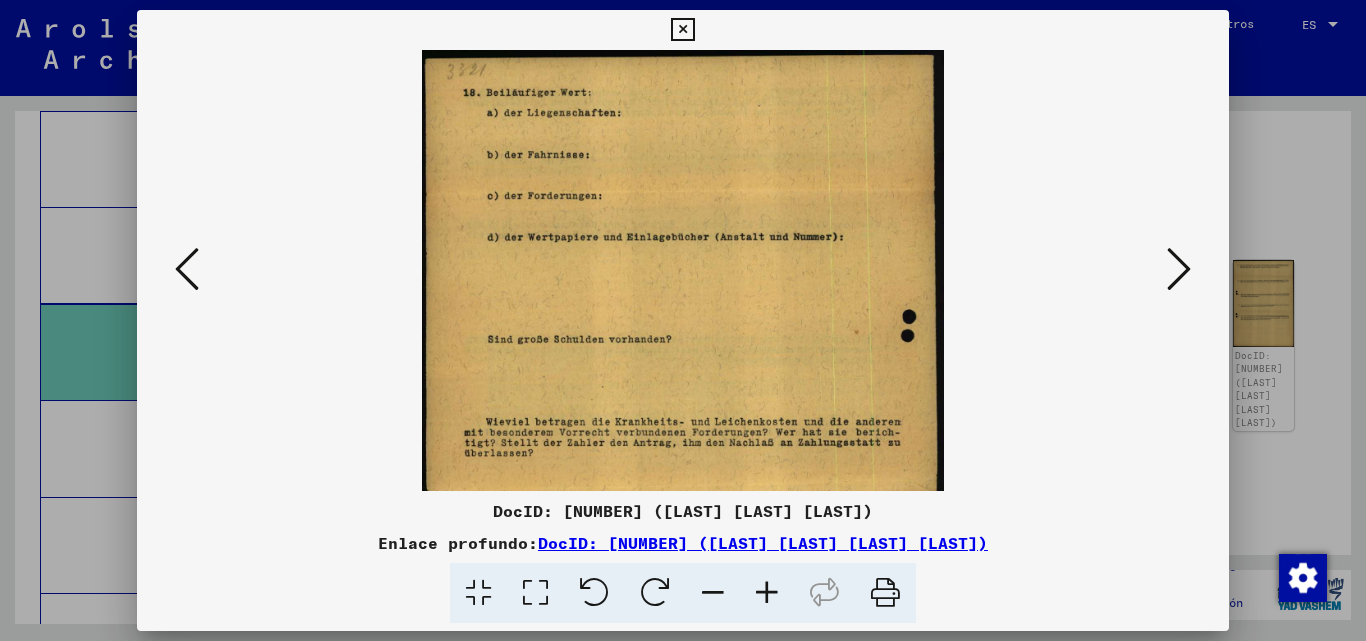 click at bounding box center (767, 593) 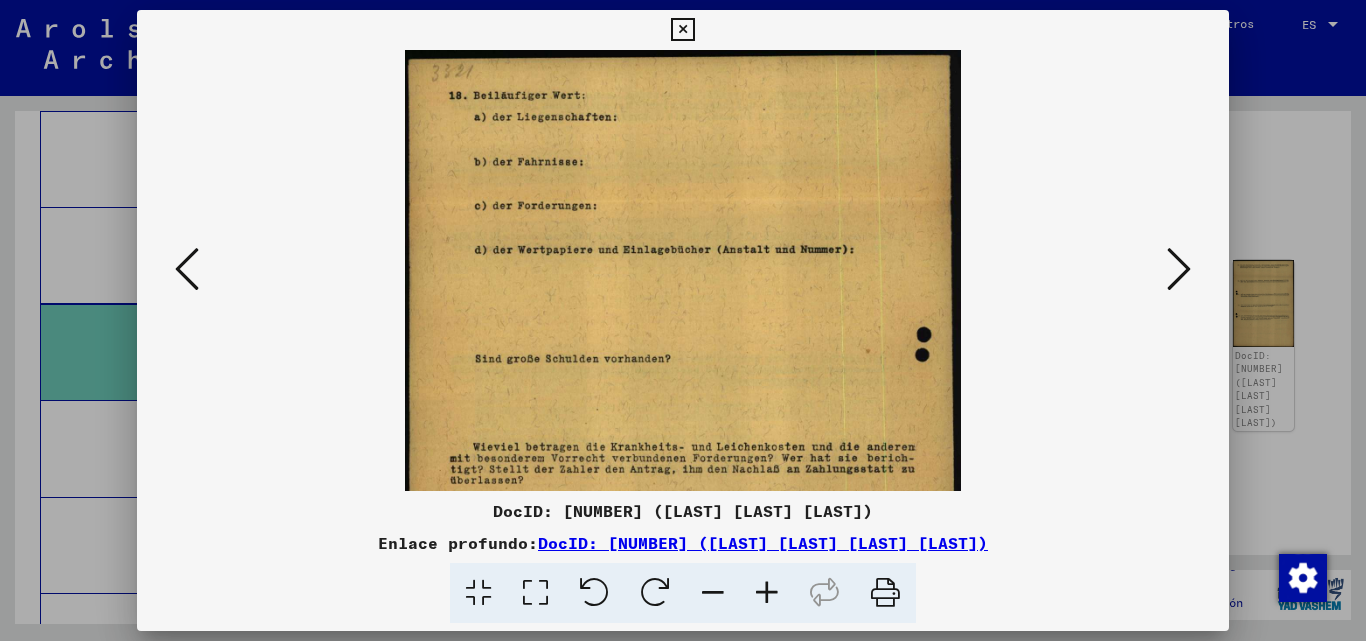 click at bounding box center (767, 593) 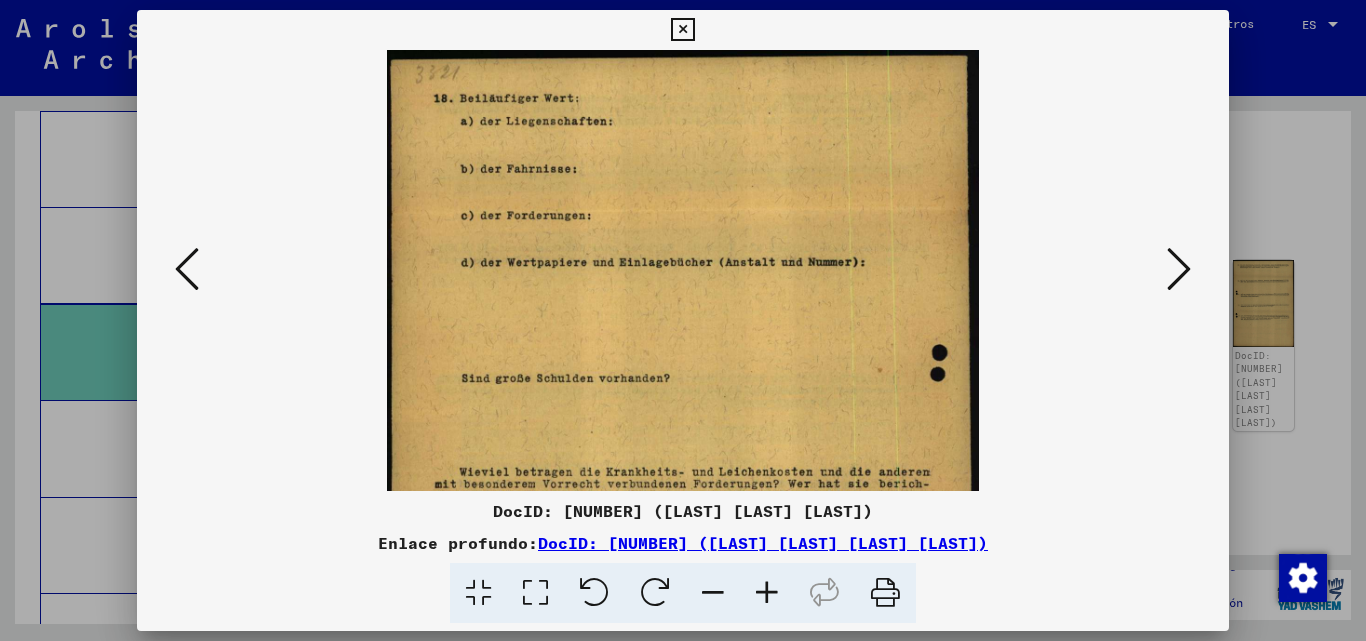 click at bounding box center [767, 593] 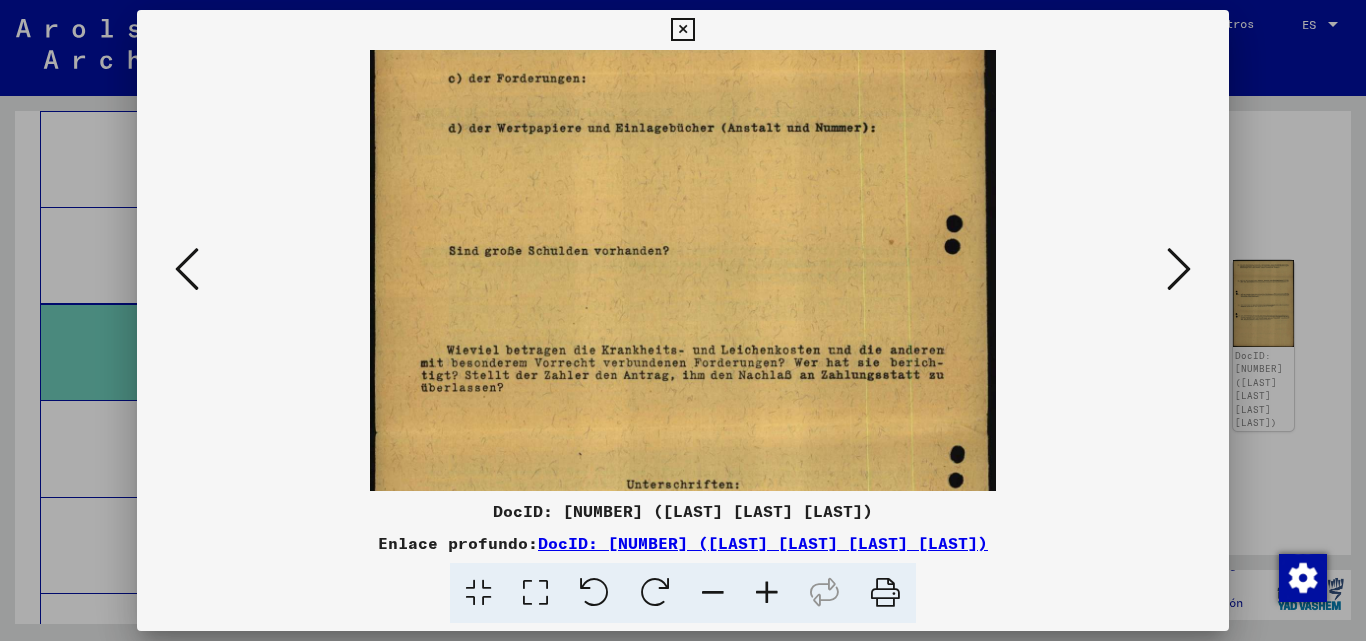 scroll, scrollTop: 196, scrollLeft: 0, axis: vertical 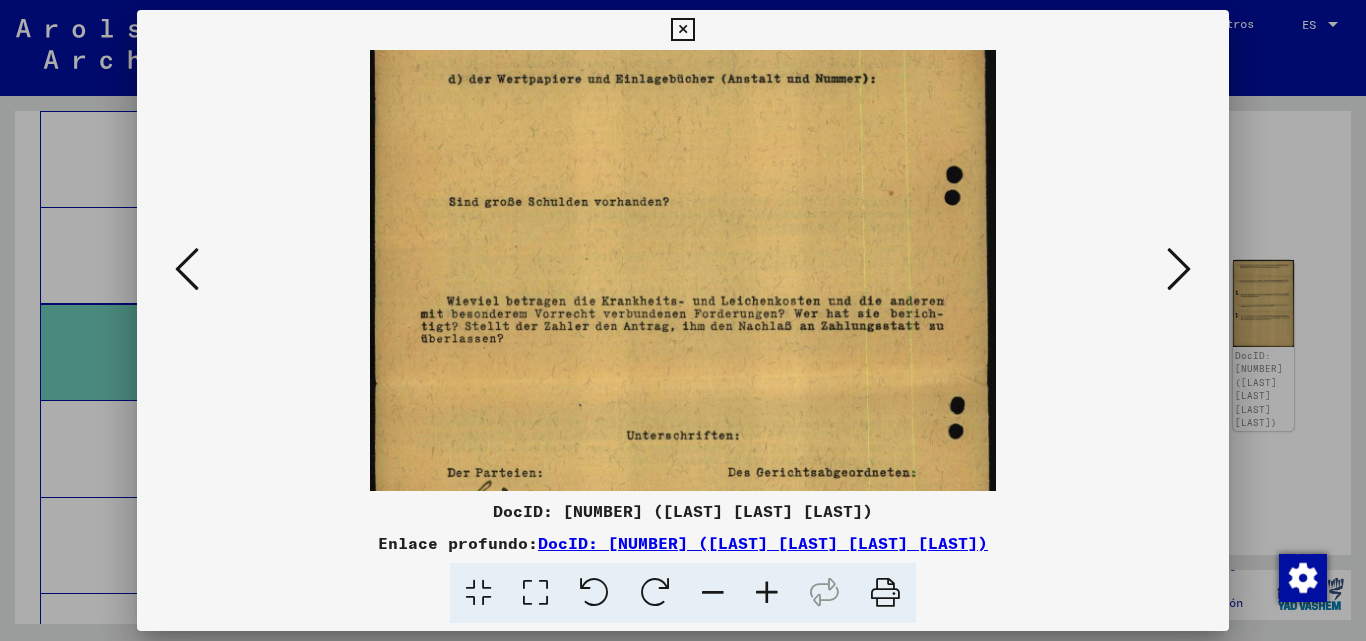 drag, startPoint x: 665, startPoint y: 338, endPoint x: 664, endPoint y: 142, distance: 196.00255 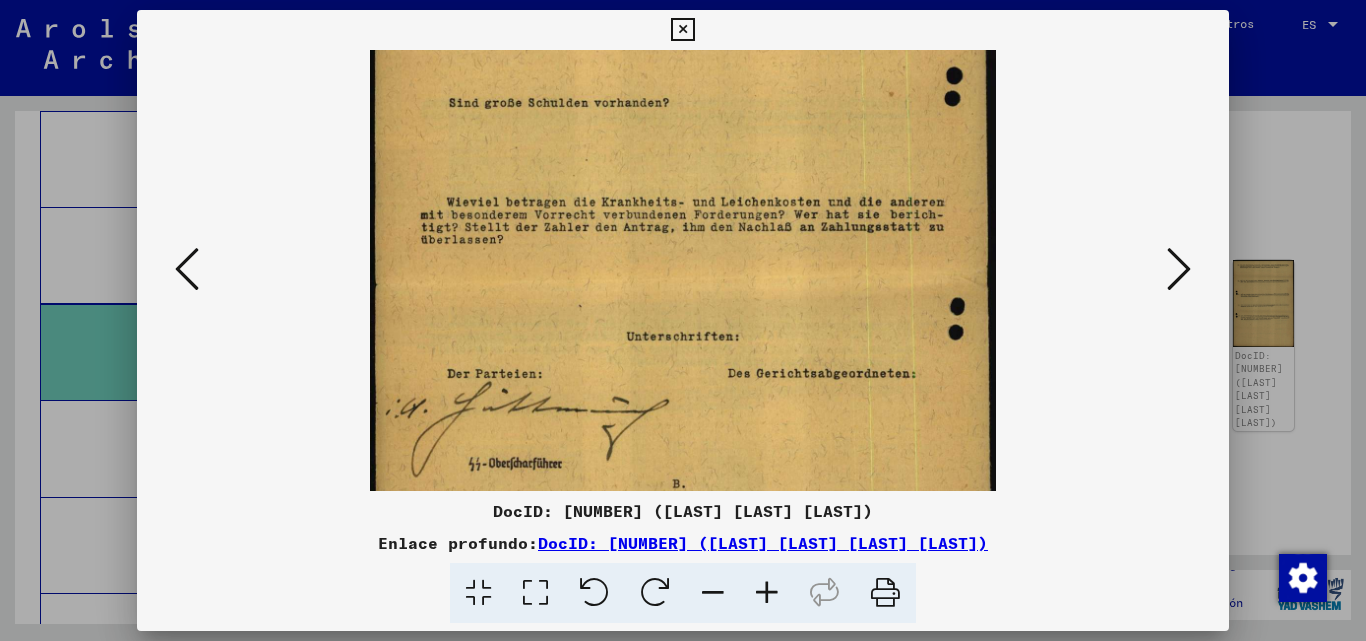 scroll, scrollTop: 305, scrollLeft: 0, axis: vertical 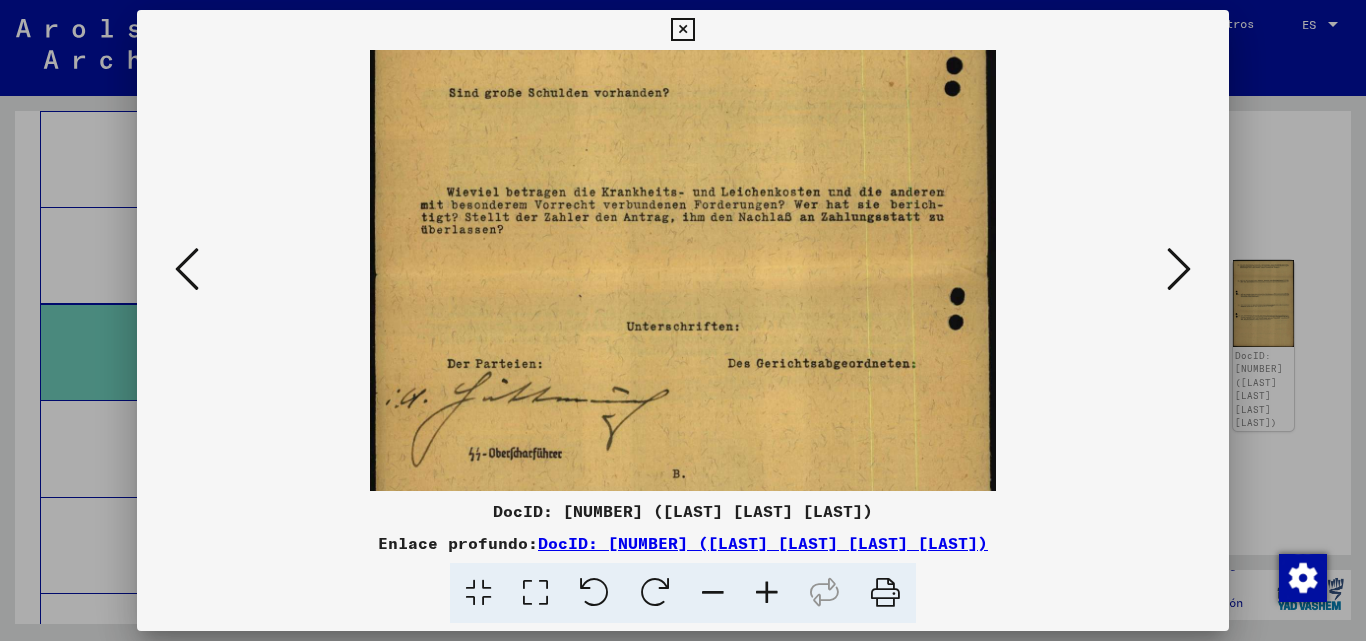 drag, startPoint x: 681, startPoint y: 274, endPoint x: 681, endPoint y: 165, distance: 109 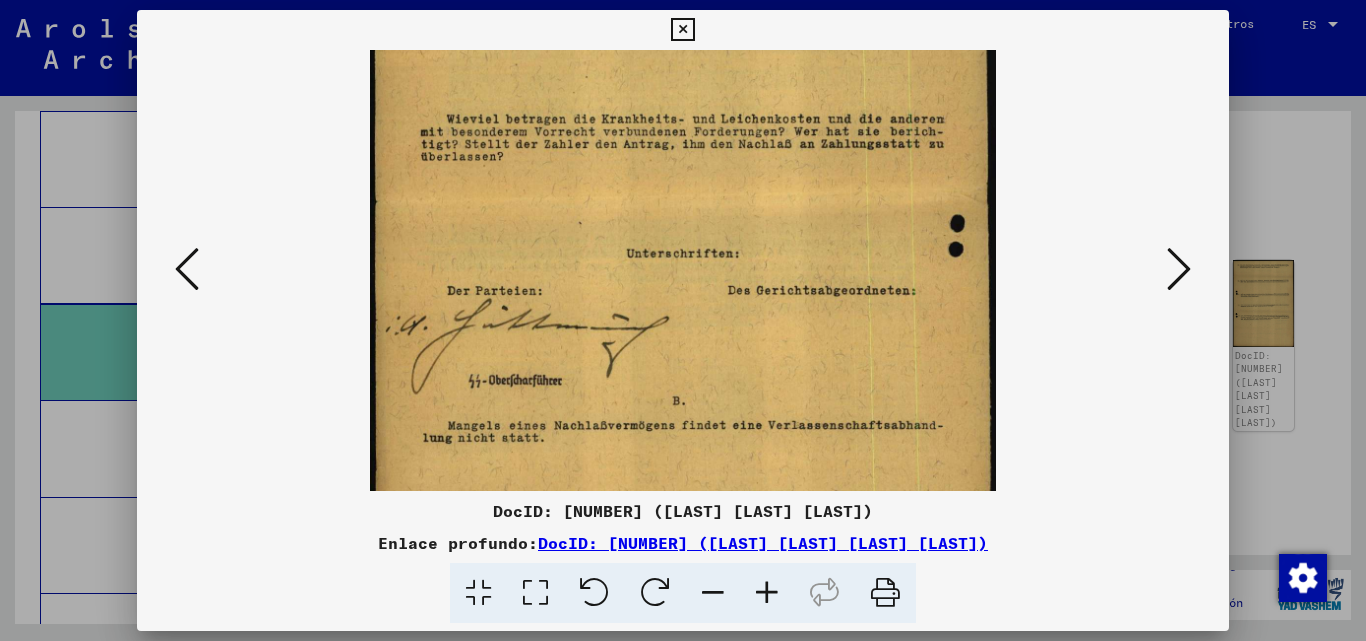 scroll, scrollTop: 412, scrollLeft: 0, axis: vertical 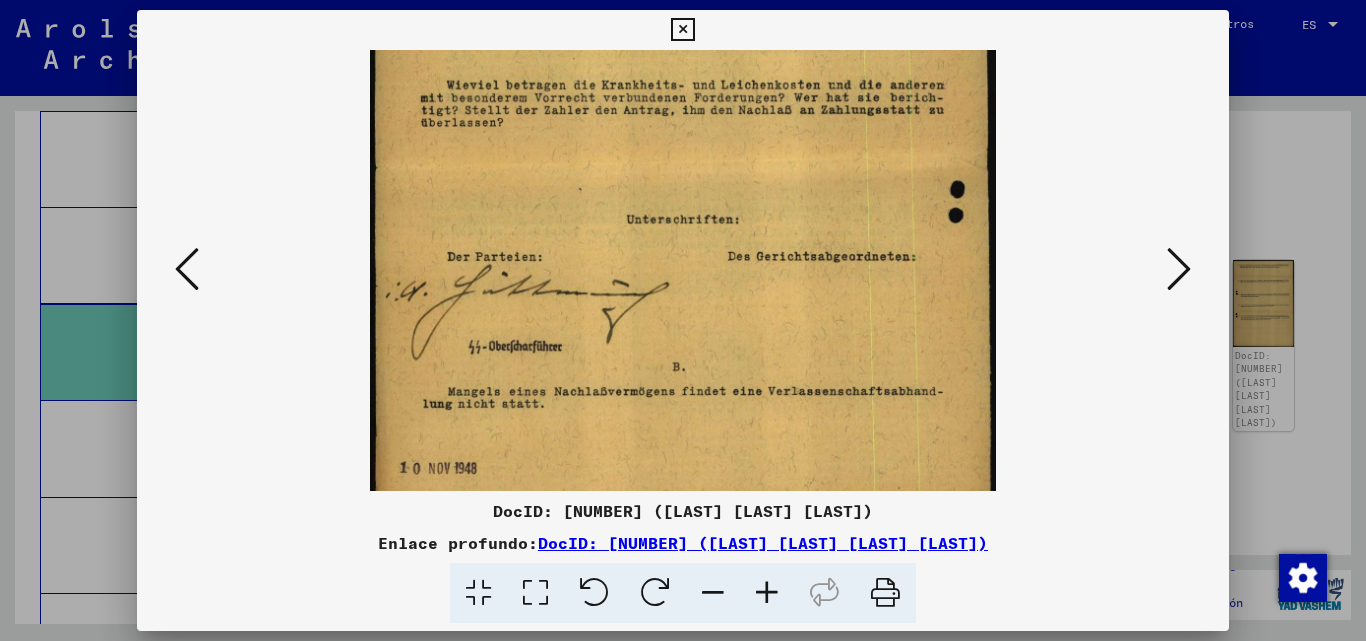drag, startPoint x: 720, startPoint y: 253, endPoint x: 726, endPoint y: 146, distance: 107.16809 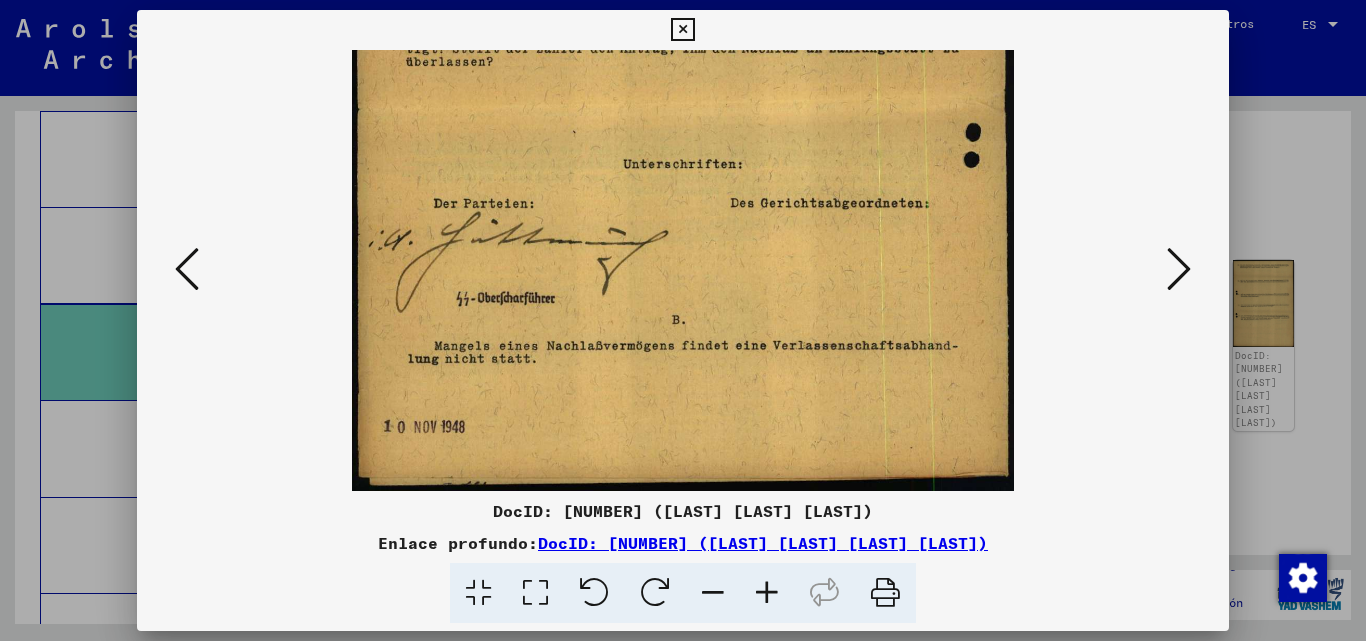 drag, startPoint x: 621, startPoint y: 344, endPoint x: 603, endPoint y: 239, distance: 106.531685 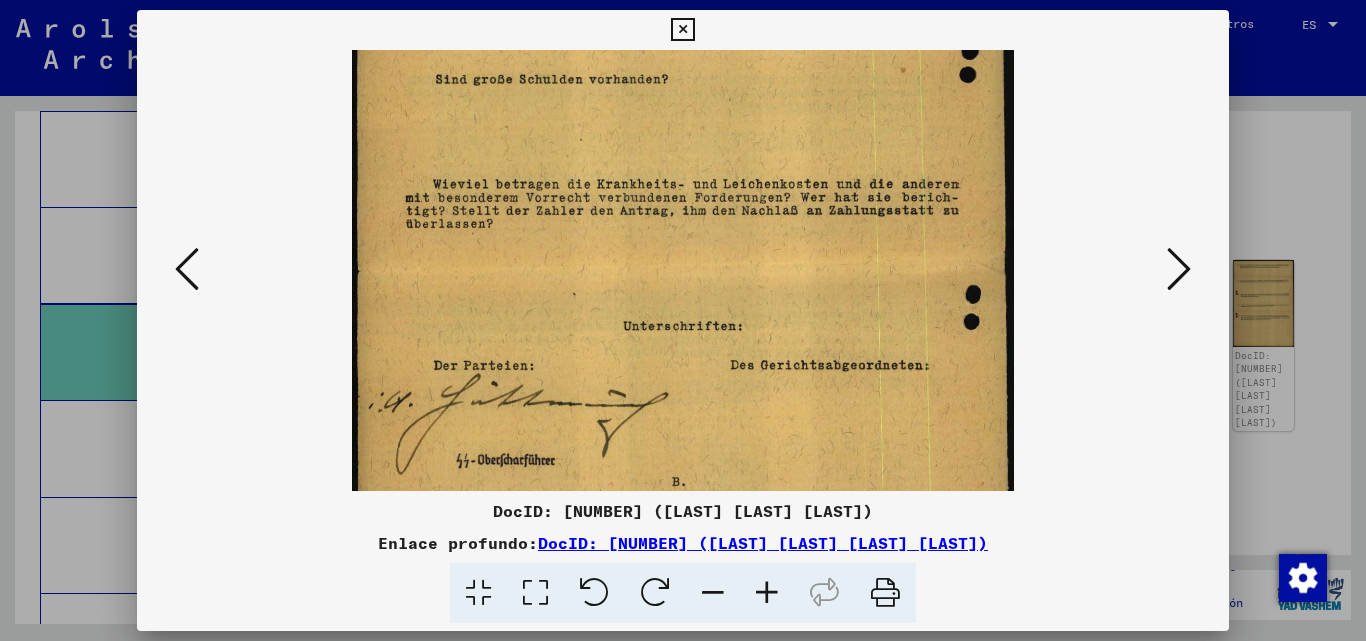 scroll, scrollTop: 329, scrollLeft: 0, axis: vertical 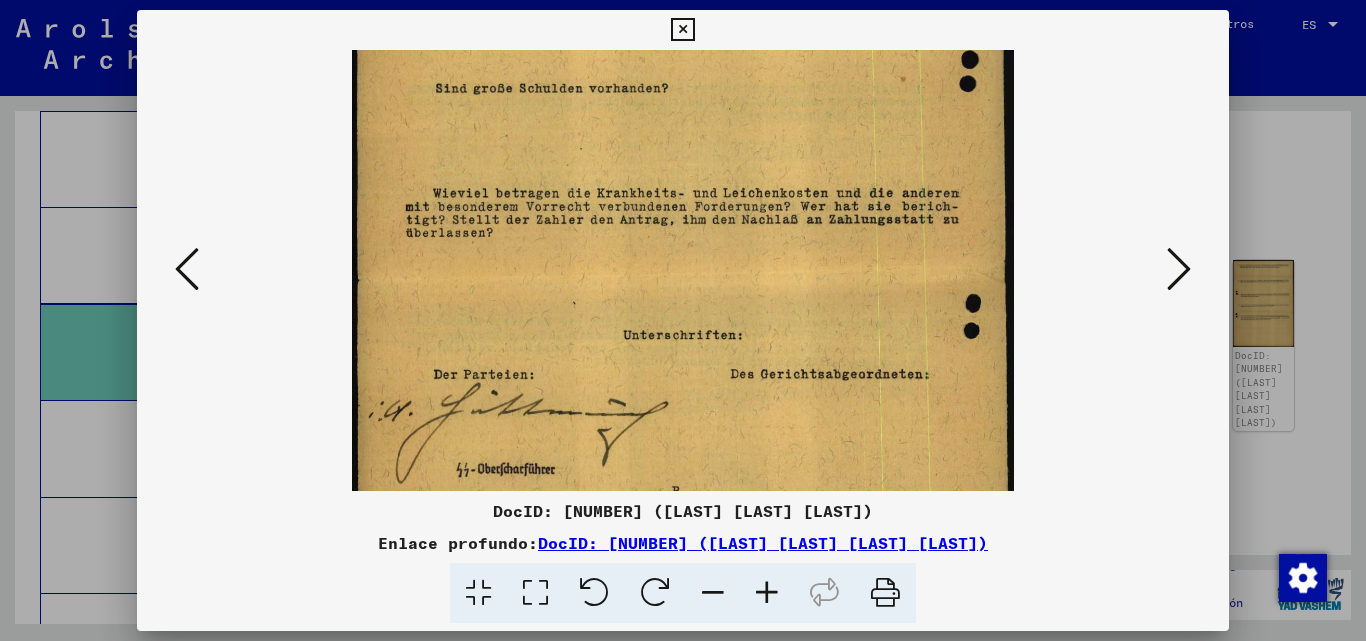 drag, startPoint x: 616, startPoint y: 260, endPoint x: 637, endPoint y: 408, distance: 149.48244 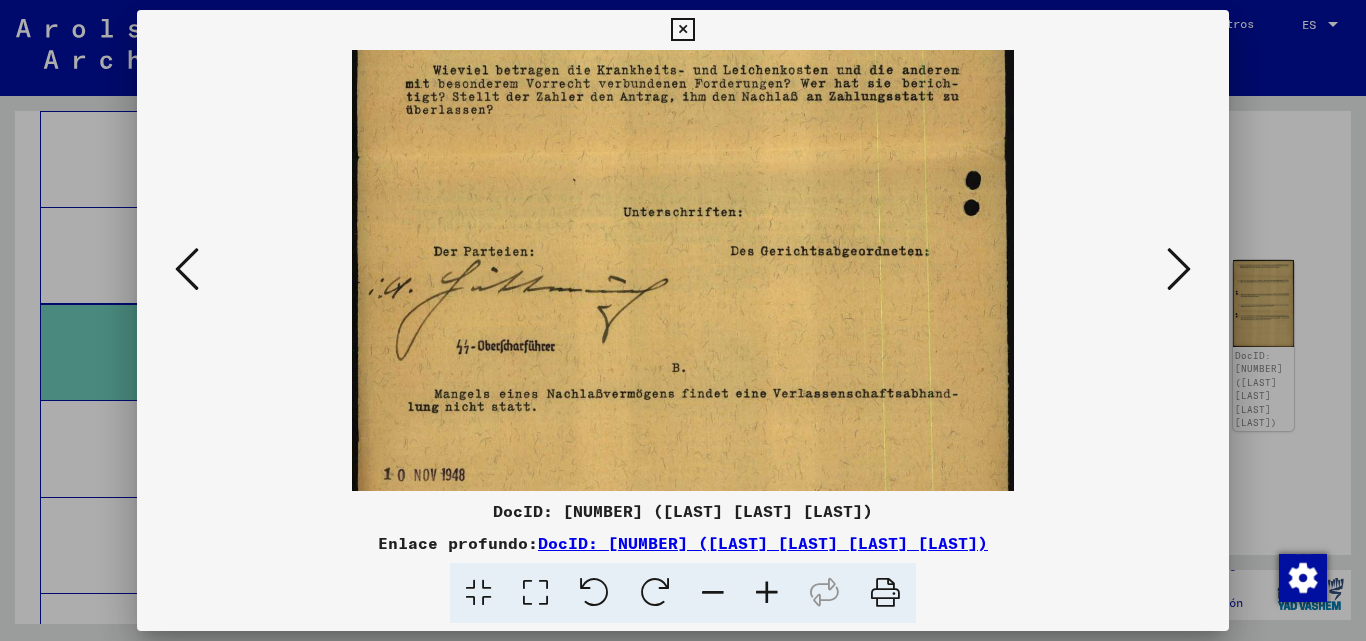 scroll, scrollTop: 500, scrollLeft: 0, axis: vertical 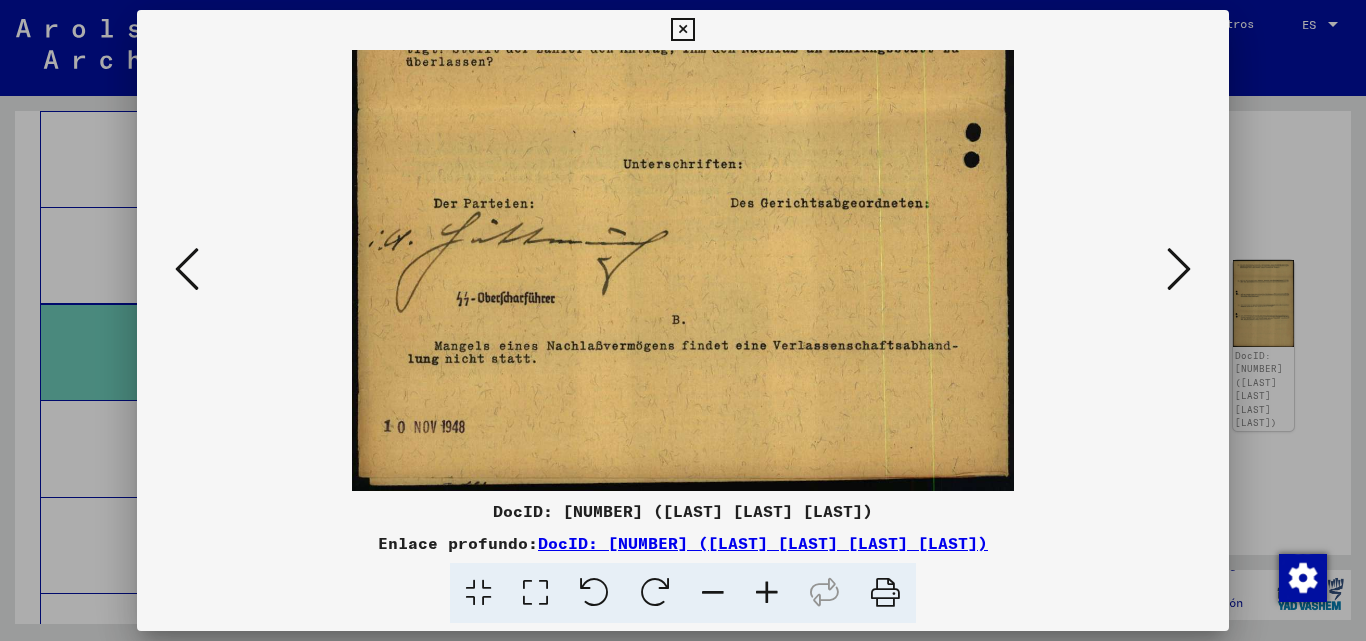 drag, startPoint x: 628, startPoint y: 410, endPoint x: 618, endPoint y: 223, distance: 187.26718 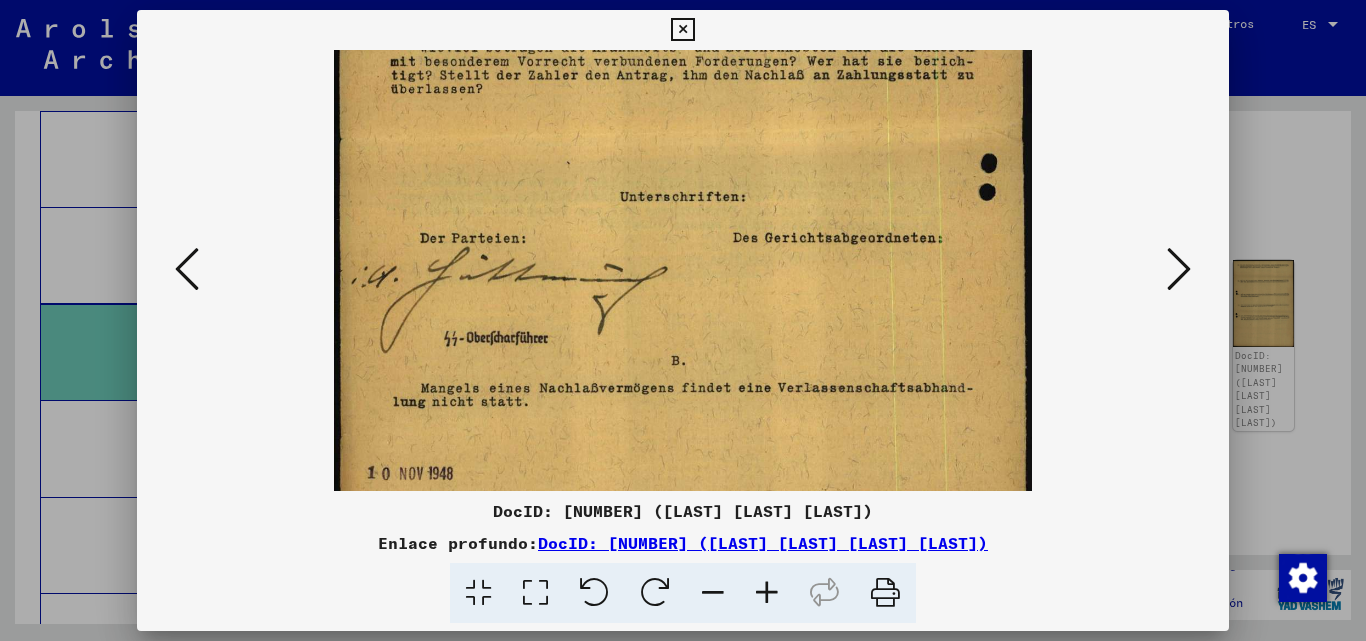 click at bounding box center [767, 593] 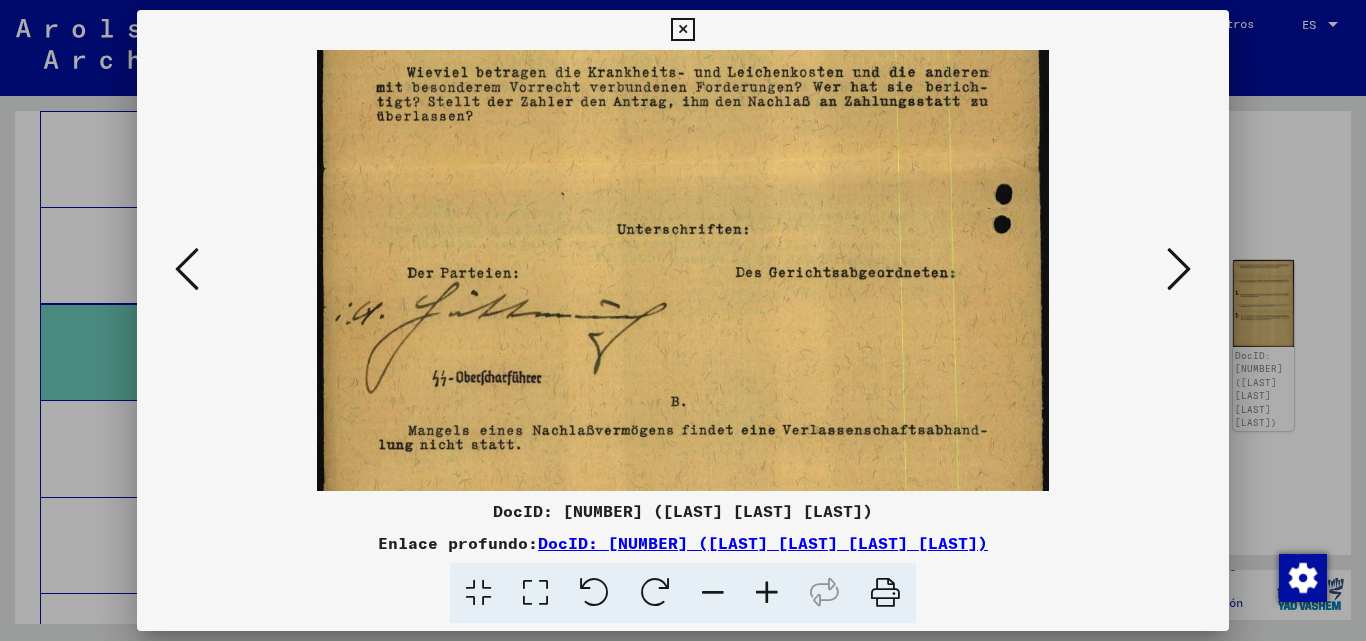scroll, scrollTop: 600, scrollLeft: 0, axis: vertical 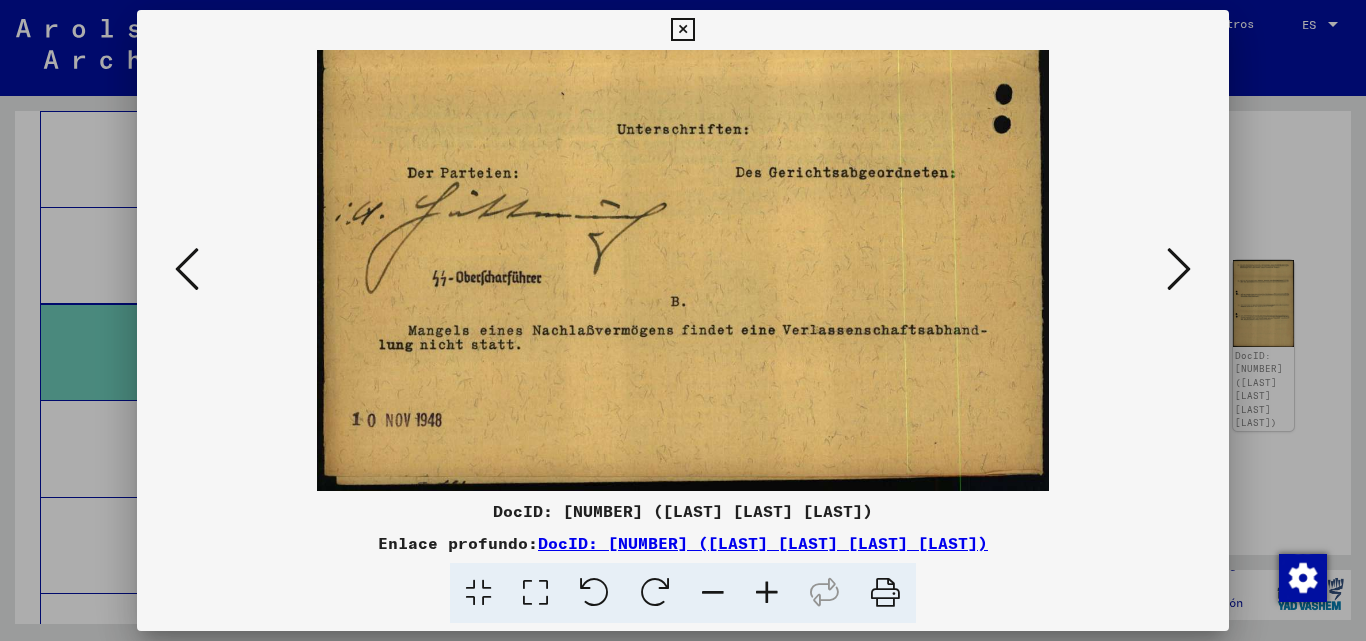drag, startPoint x: 722, startPoint y: 280, endPoint x: 697, endPoint y: 112, distance: 169.84993 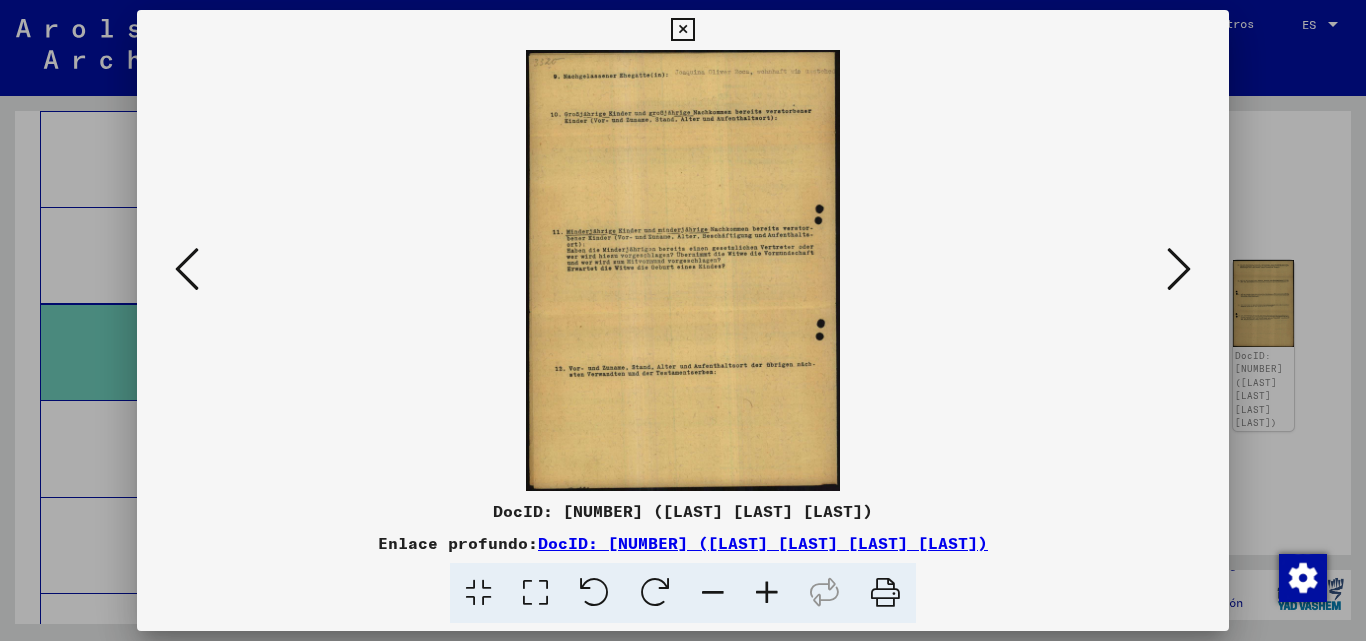 click at bounding box center (767, 593) 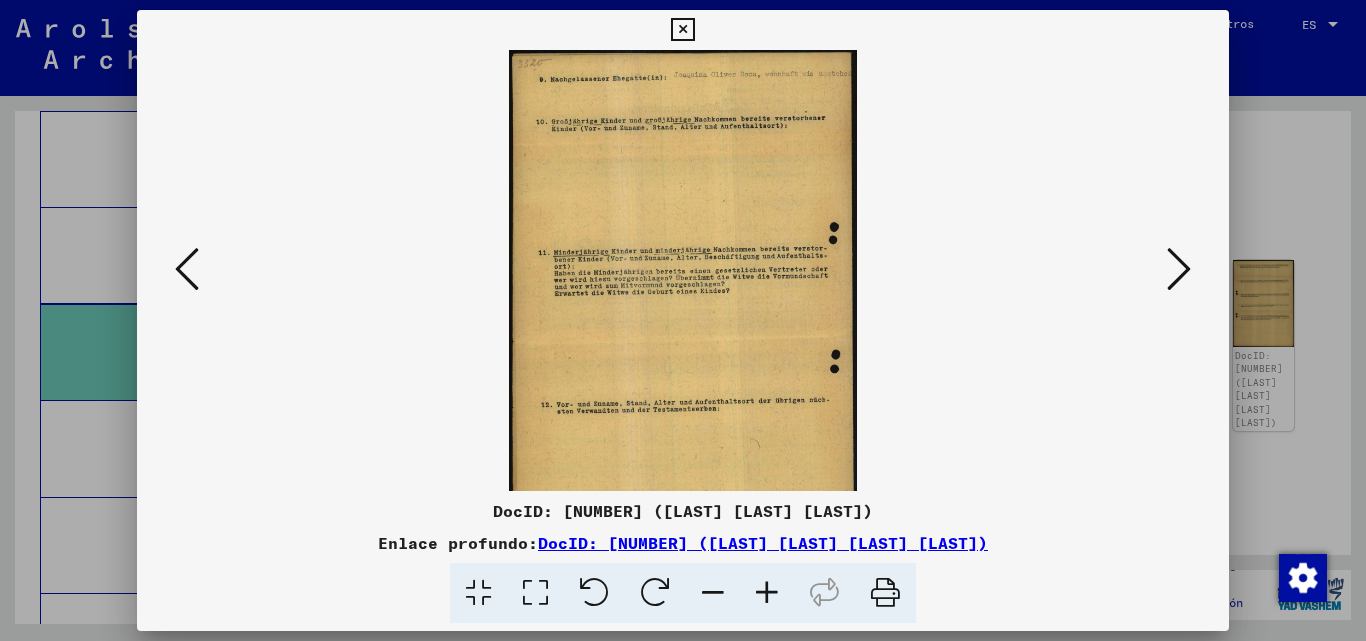 click at bounding box center [767, 593] 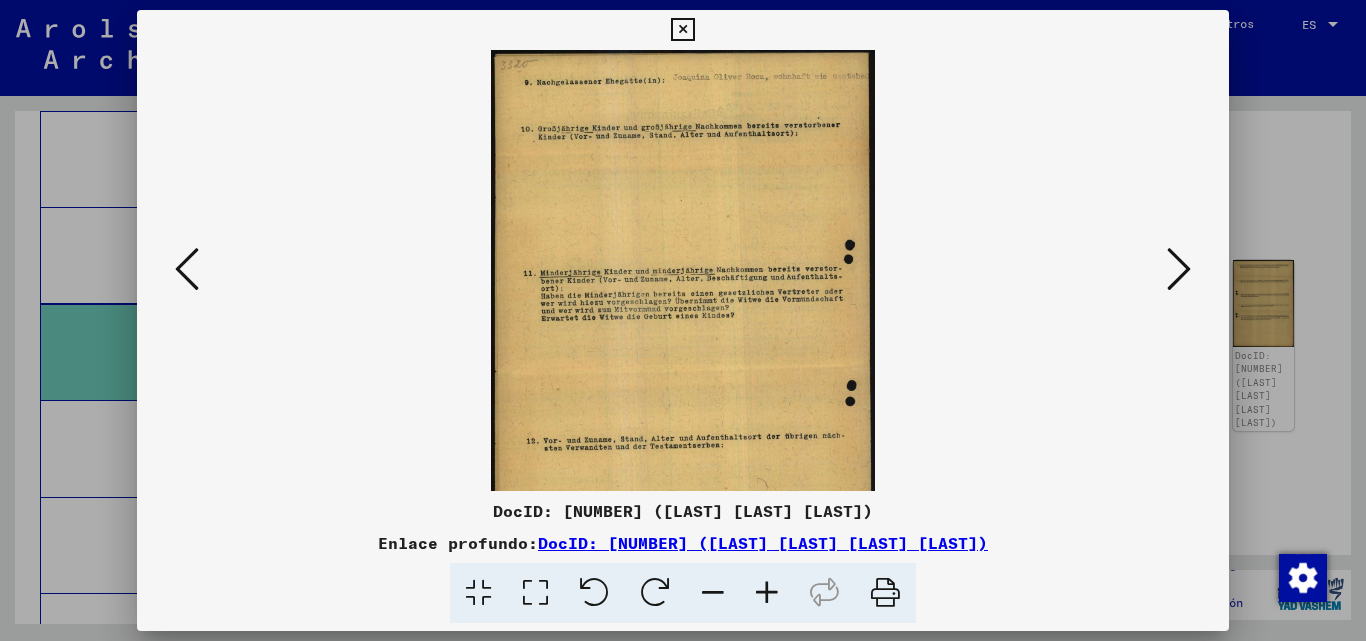 click at bounding box center (767, 593) 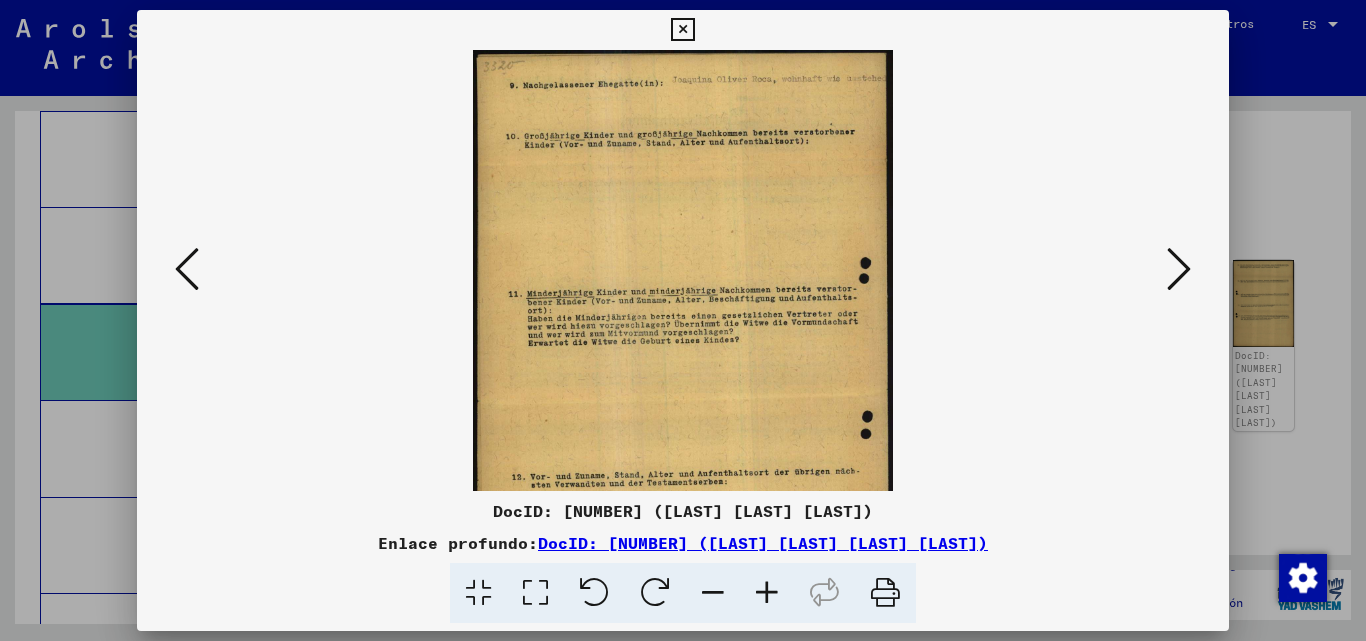 click at bounding box center (767, 593) 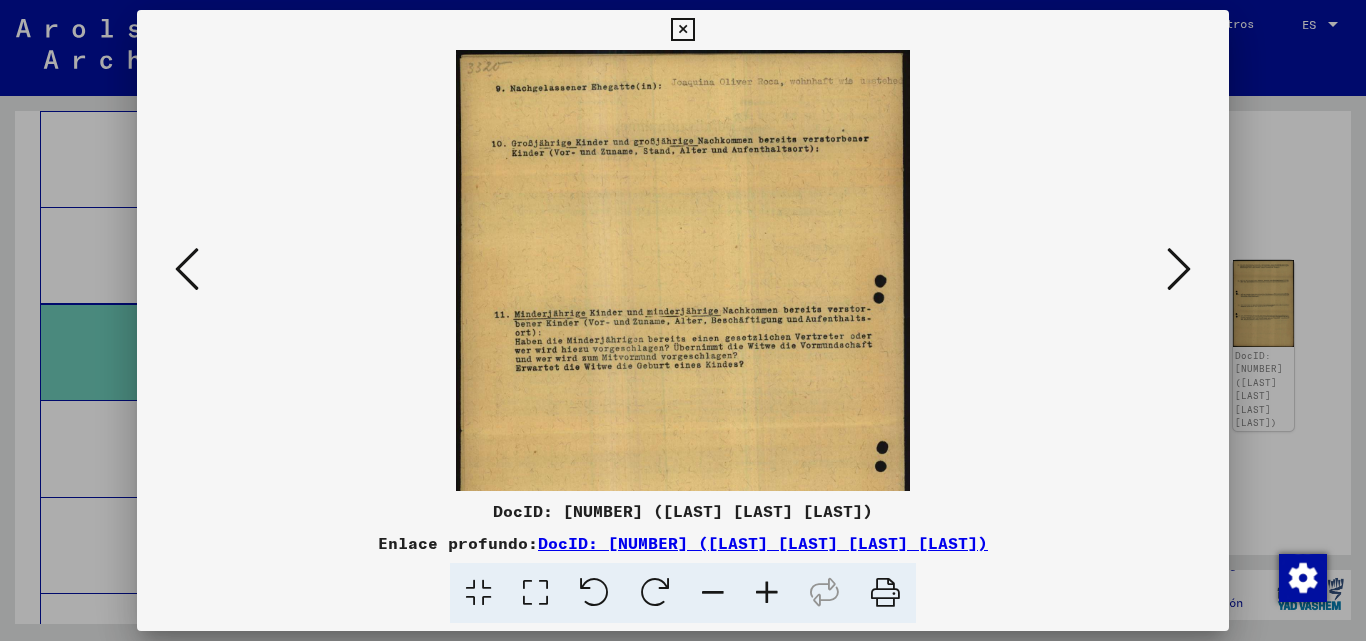 click at bounding box center (767, 593) 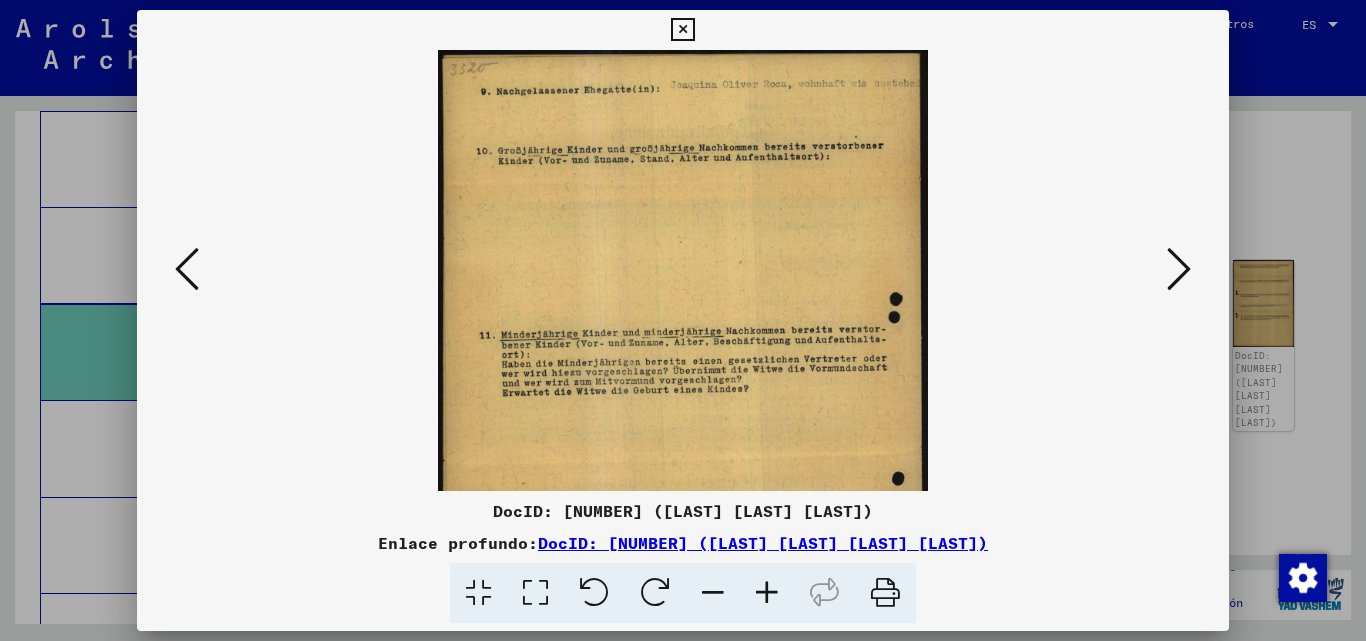 click at bounding box center [767, 593] 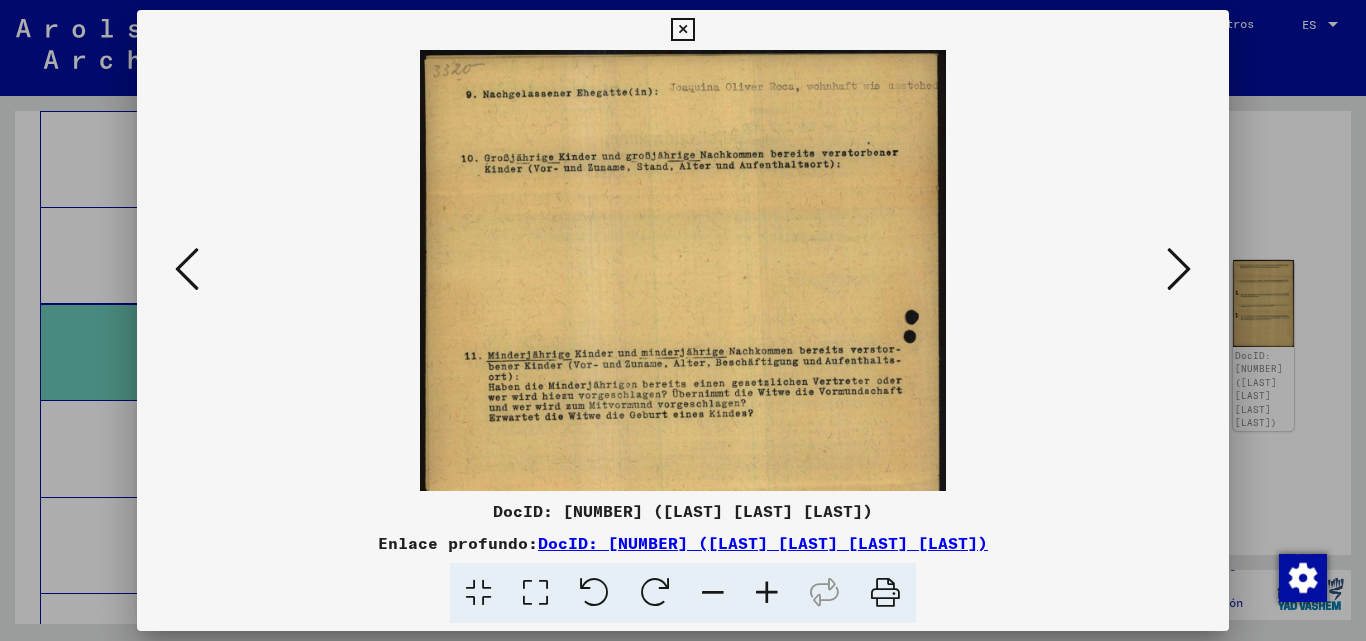 click at bounding box center [767, 593] 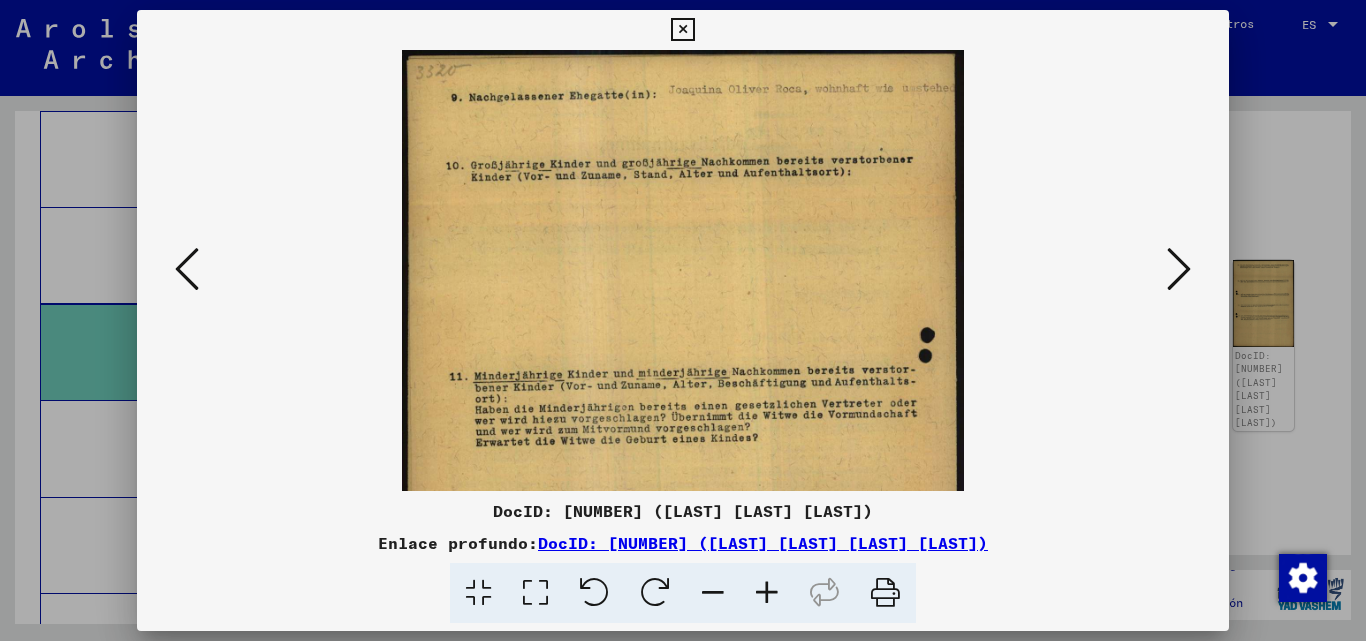 drag, startPoint x: 757, startPoint y: 569, endPoint x: 710, endPoint y: 470, distance: 109.59015 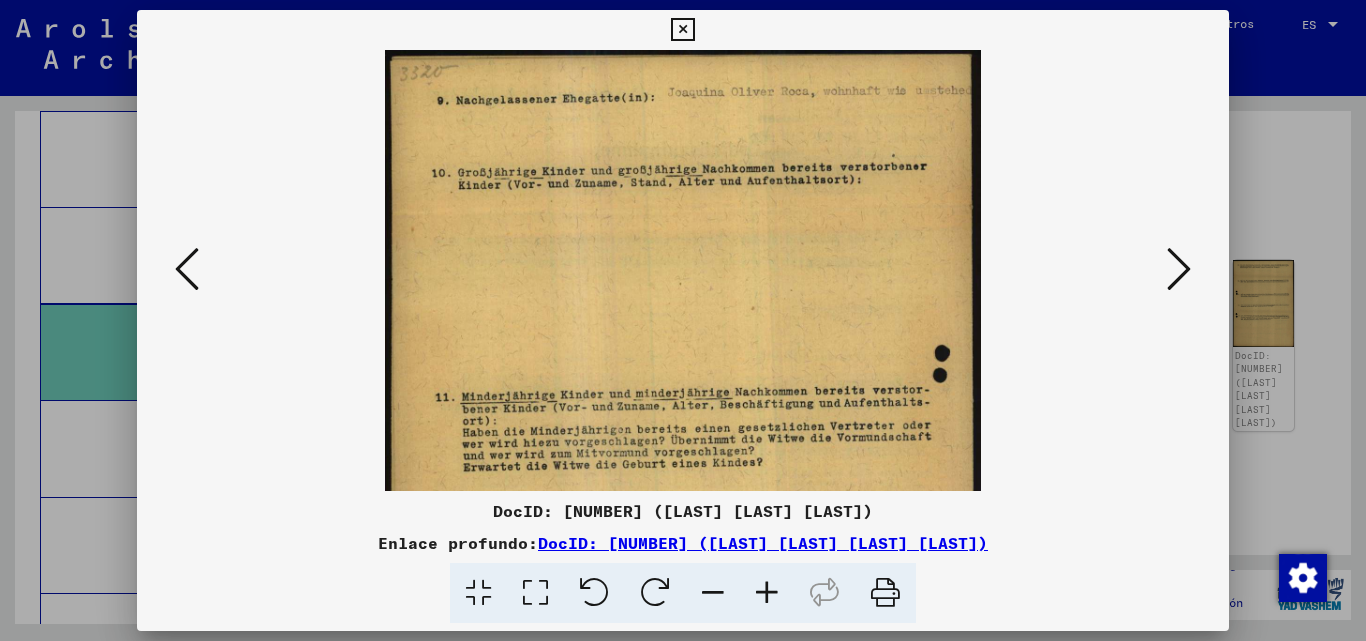 drag, startPoint x: 647, startPoint y: 272, endPoint x: 600, endPoint y: 326, distance: 71.5891 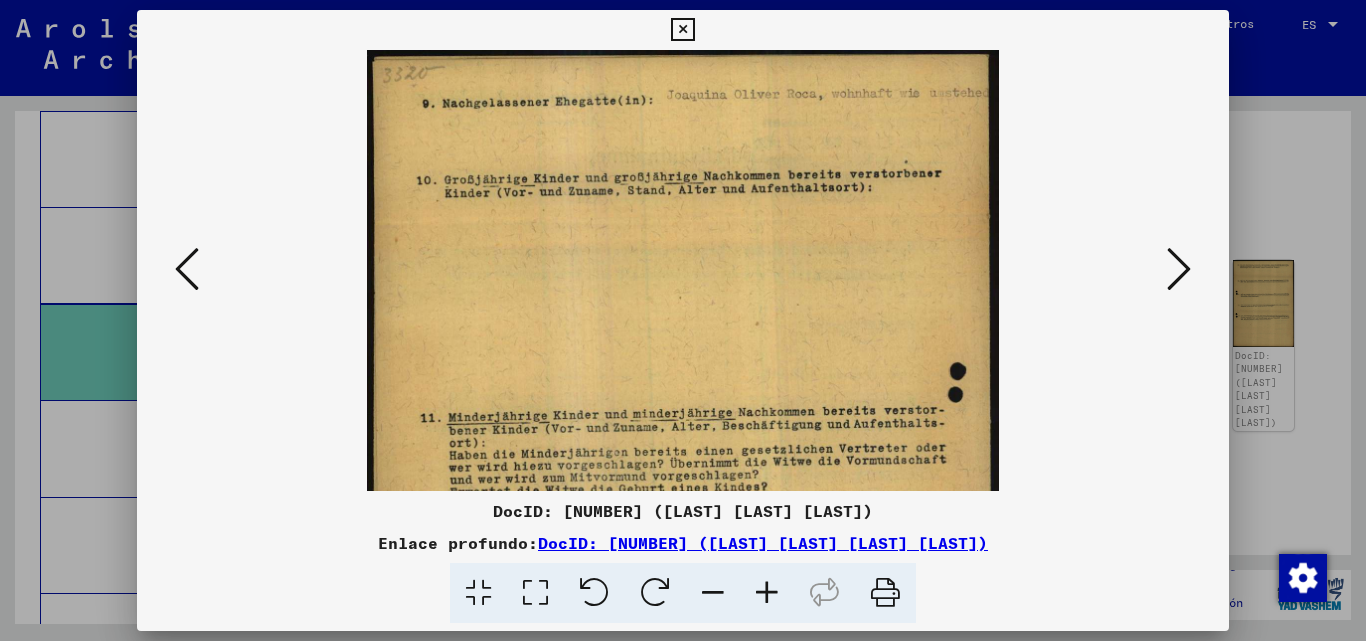 click at bounding box center (767, 593) 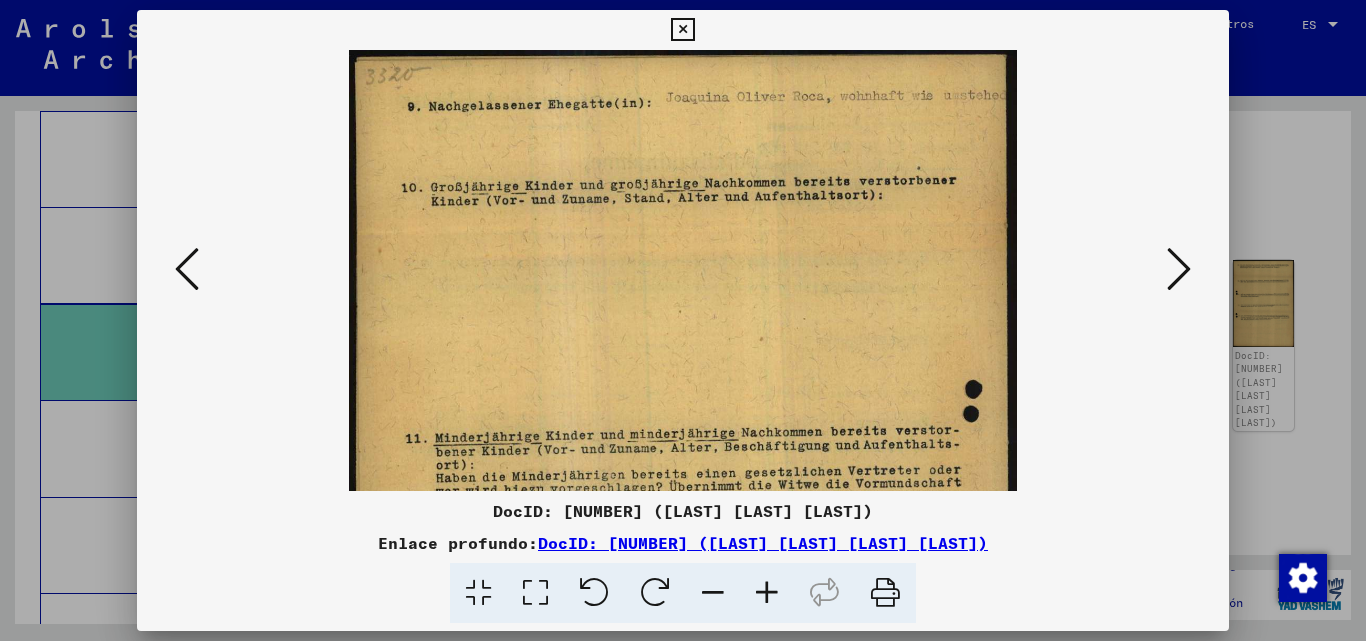click at bounding box center [767, 593] 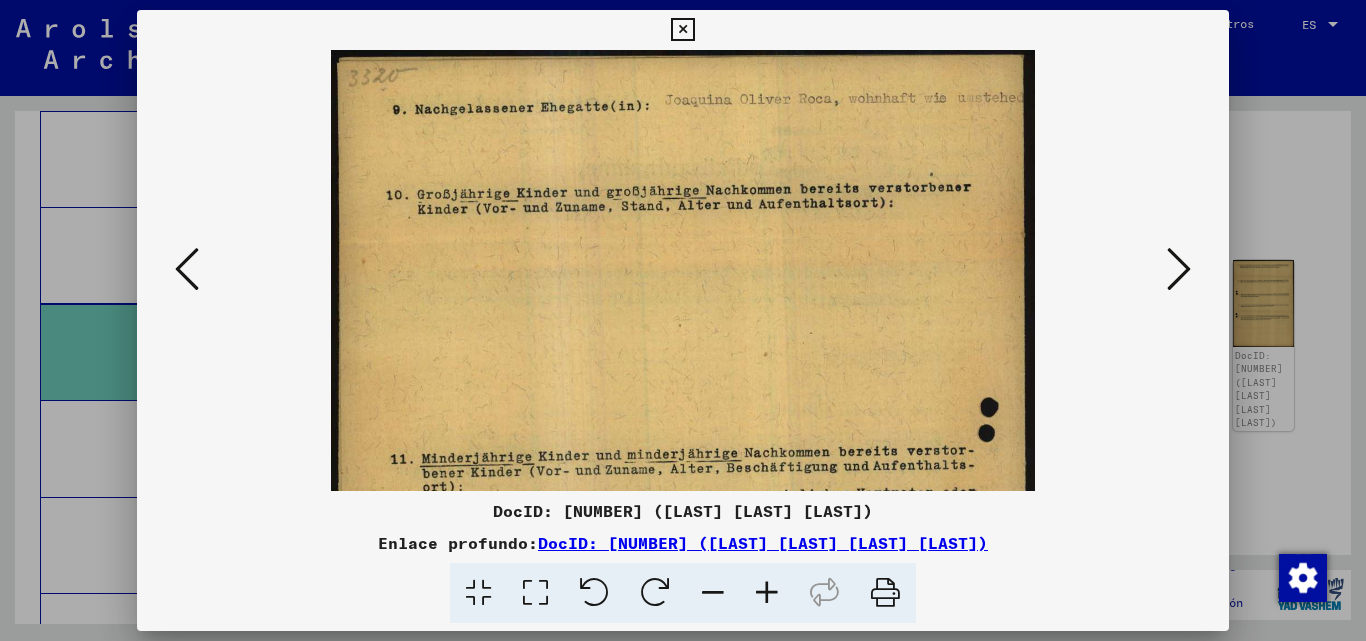 click at bounding box center (767, 593) 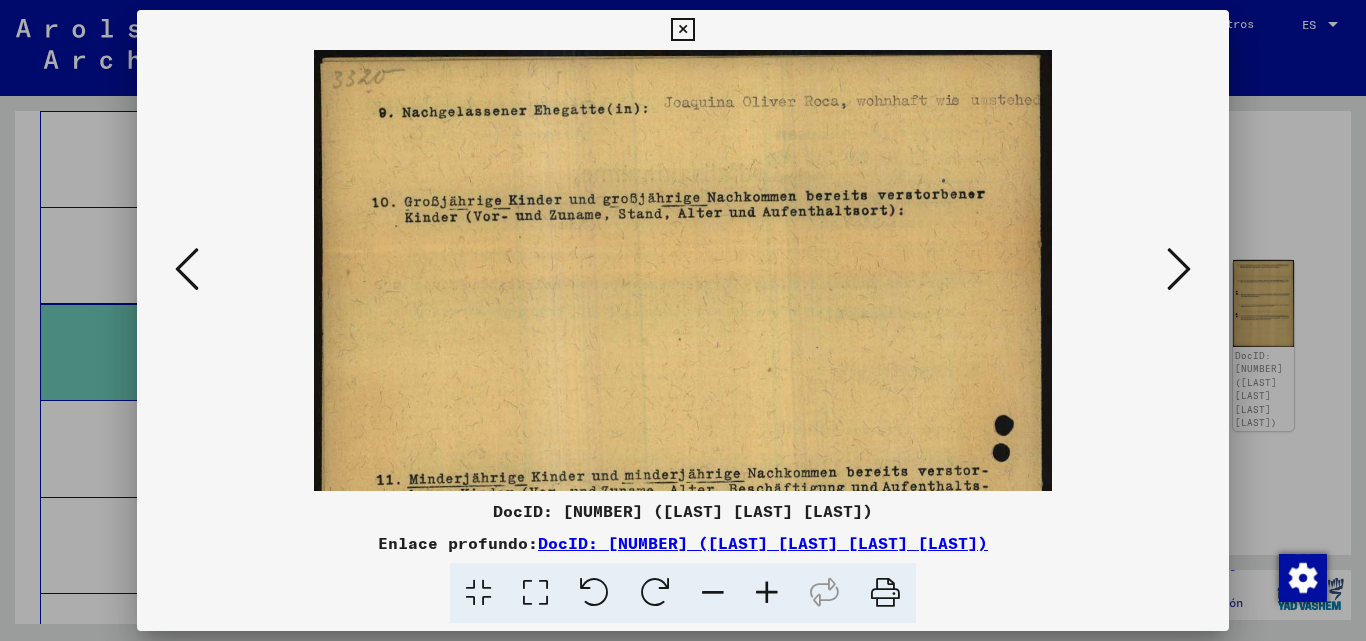 click at bounding box center [767, 593] 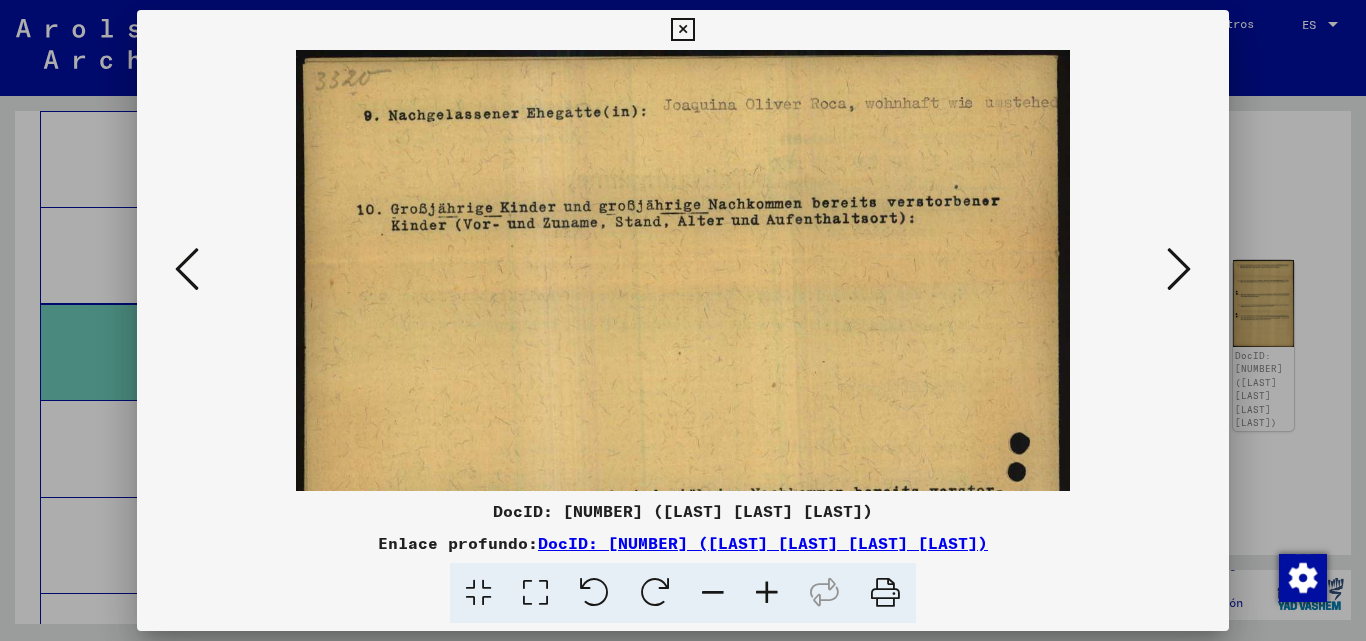 click at bounding box center [767, 593] 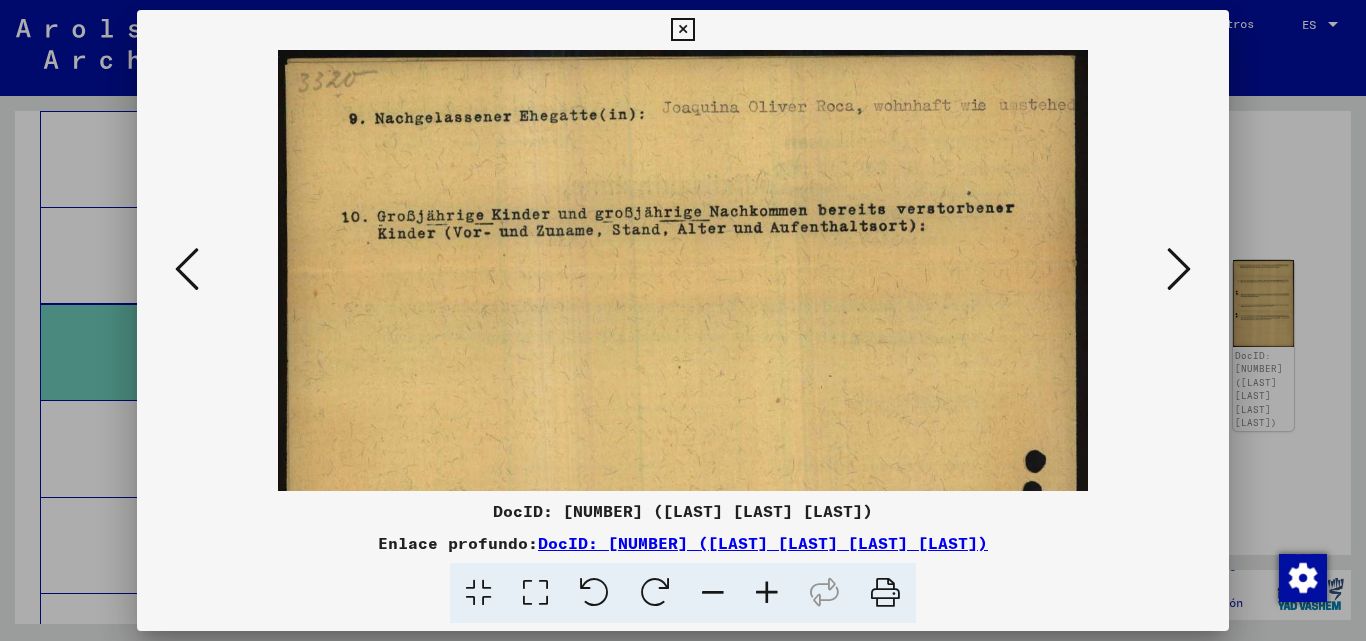 click at bounding box center (767, 593) 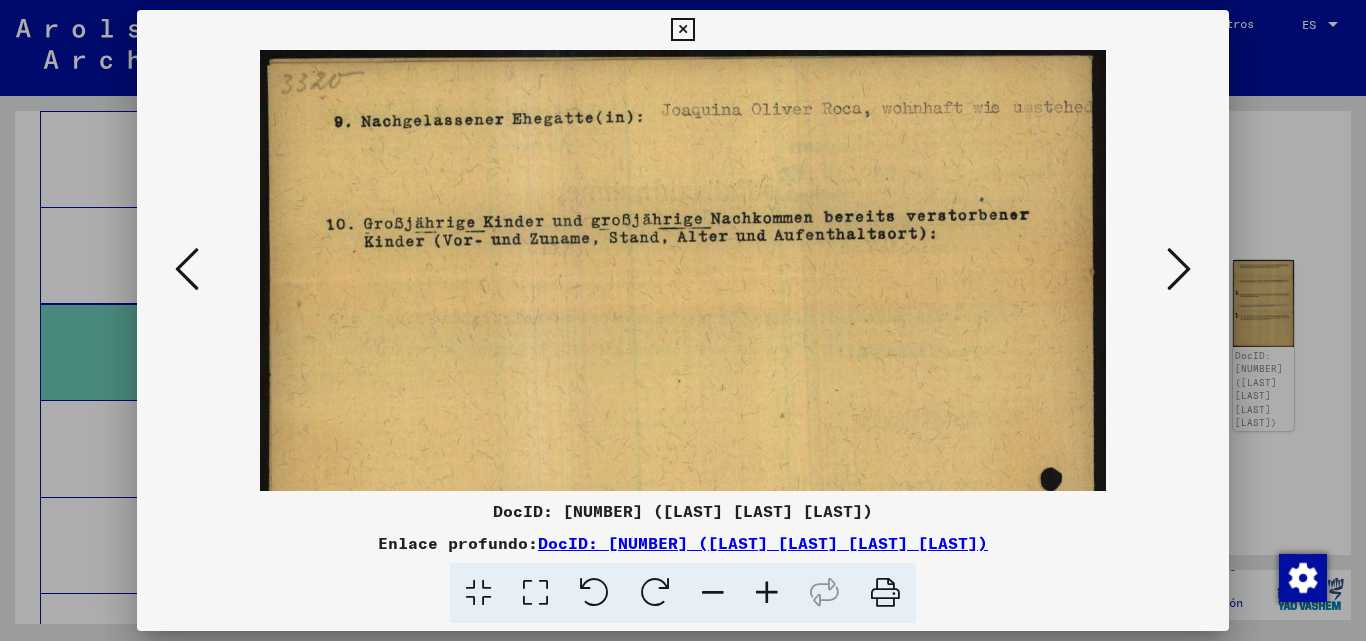 click at bounding box center (682, 645) 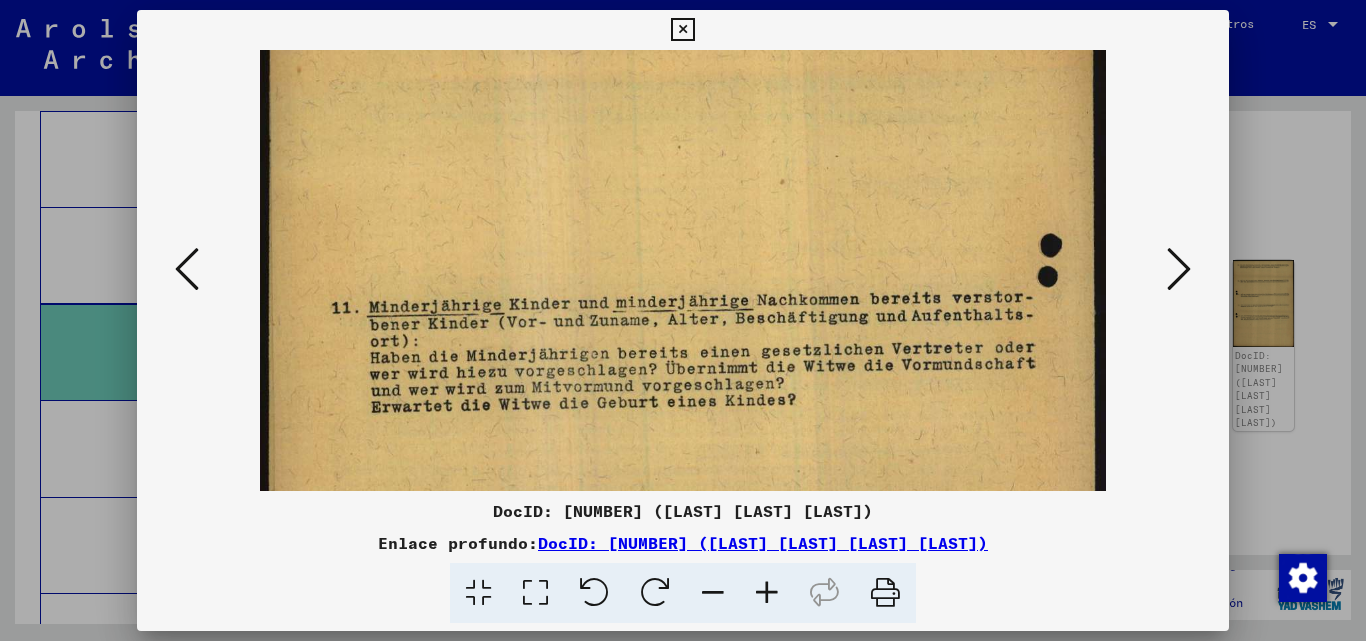 drag, startPoint x: 679, startPoint y: 316, endPoint x: 588, endPoint y: 78, distance: 254.80385 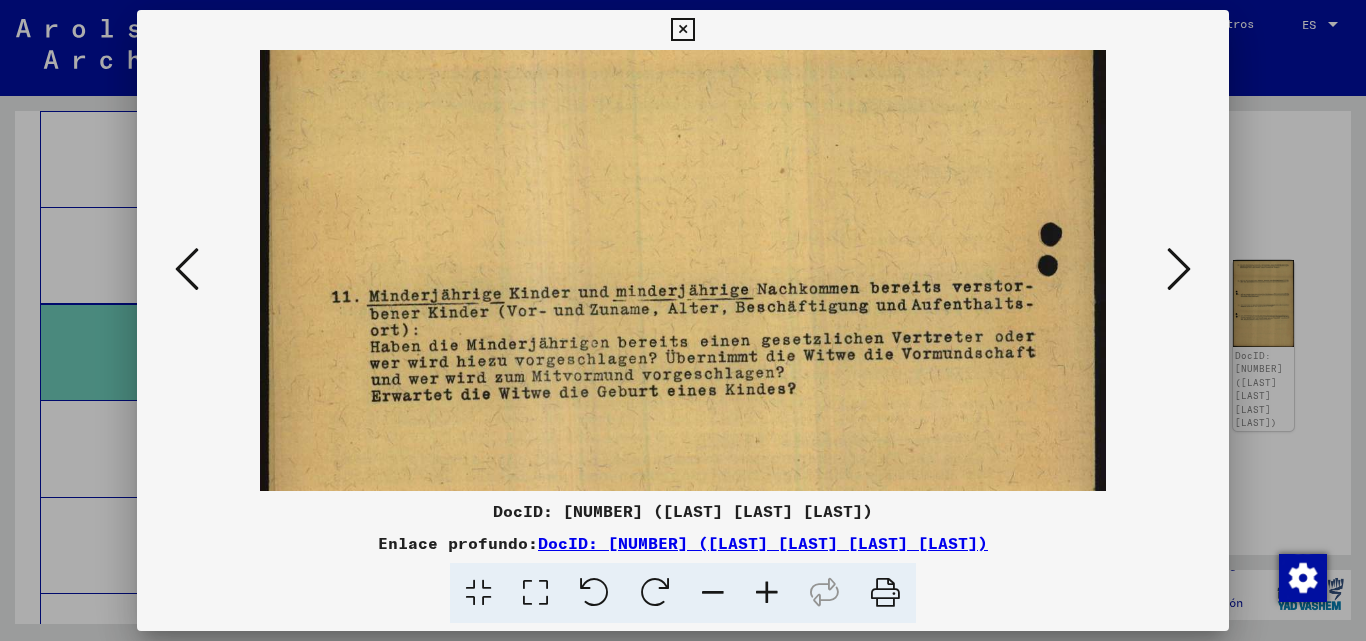 scroll, scrollTop: 249, scrollLeft: 0, axis: vertical 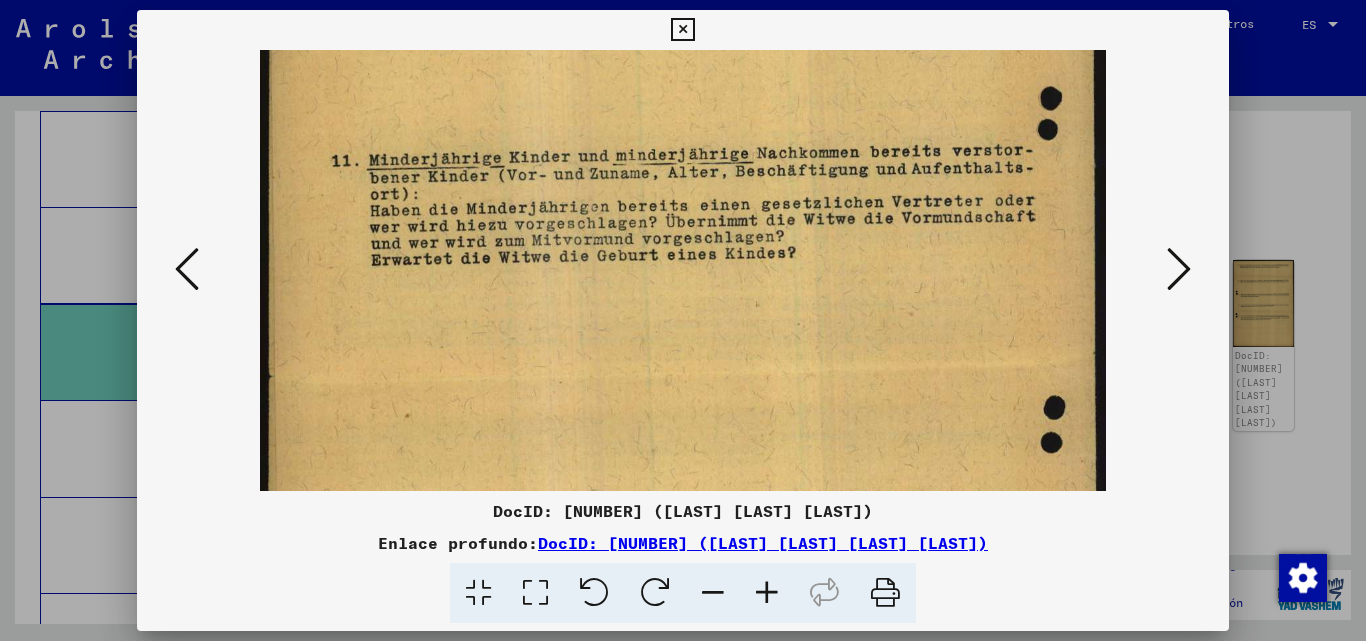 drag, startPoint x: 624, startPoint y: 194, endPoint x: 666, endPoint y: 43, distance: 156.73225 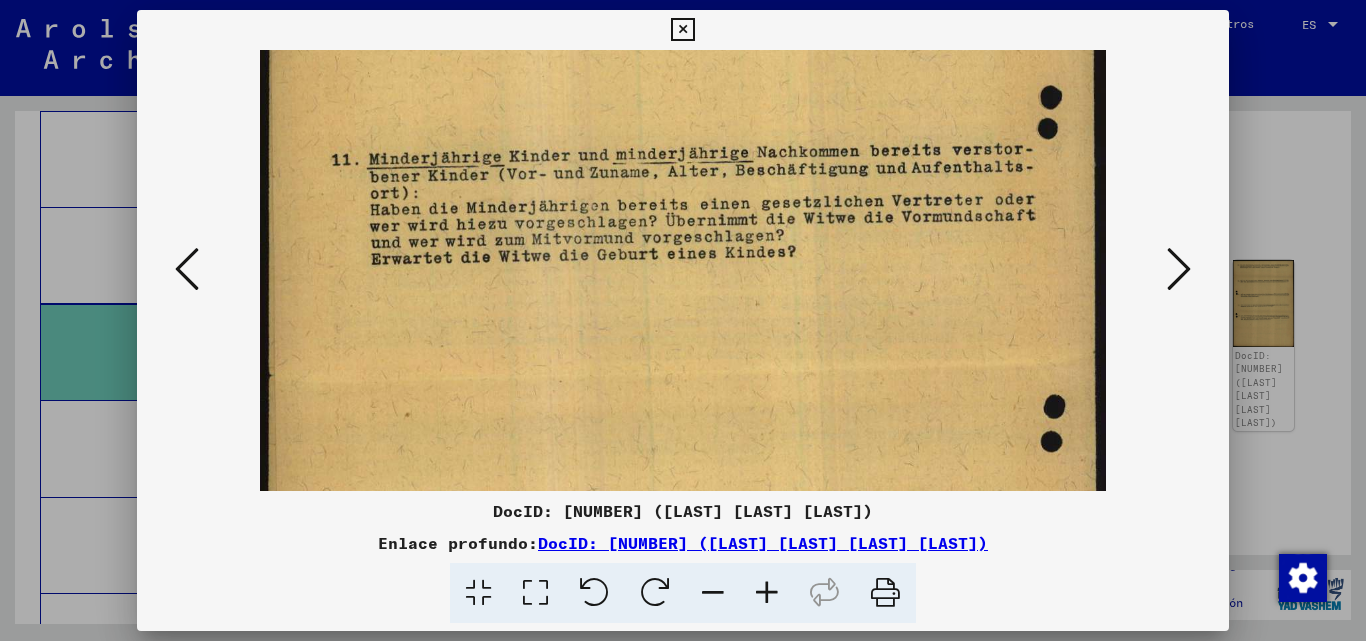 click on "DocID: [NUMBER] ([LAST] [LAST] [LAST]) Enlace profundo:  https://collections.arolsen-archives.org/en/document/[NUMBER]" at bounding box center [683, 317] 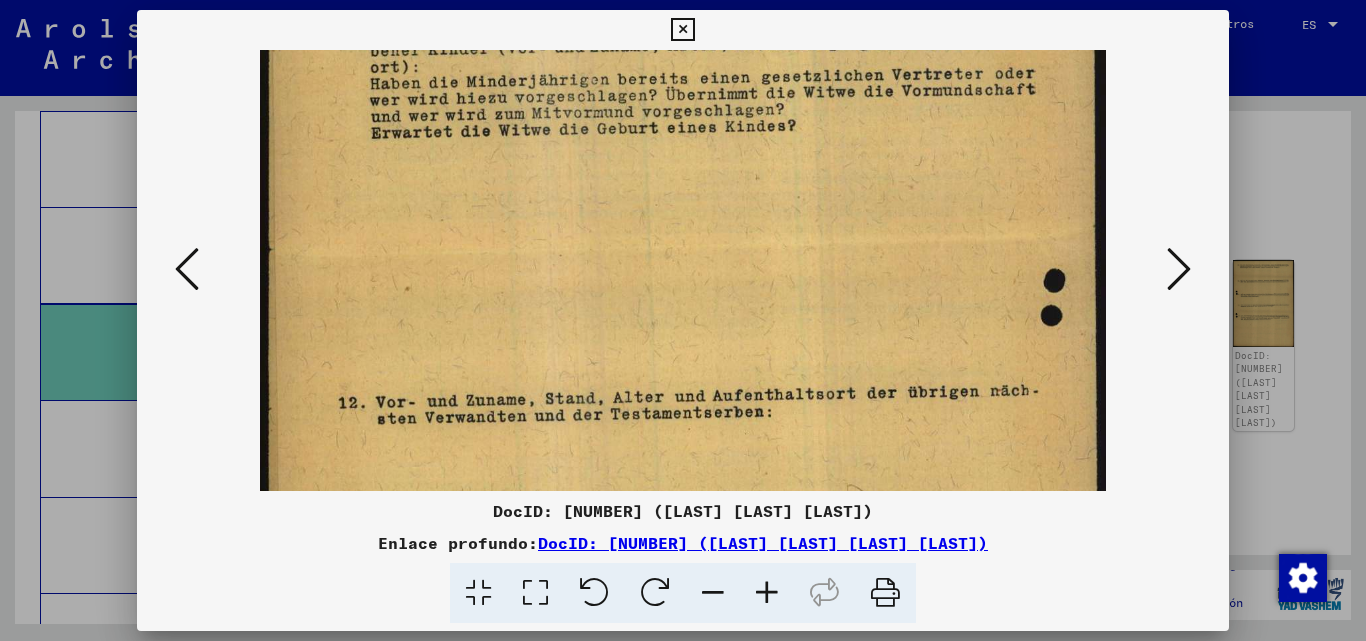 scroll, scrollTop: 511, scrollLeft: 0, axis: vertical 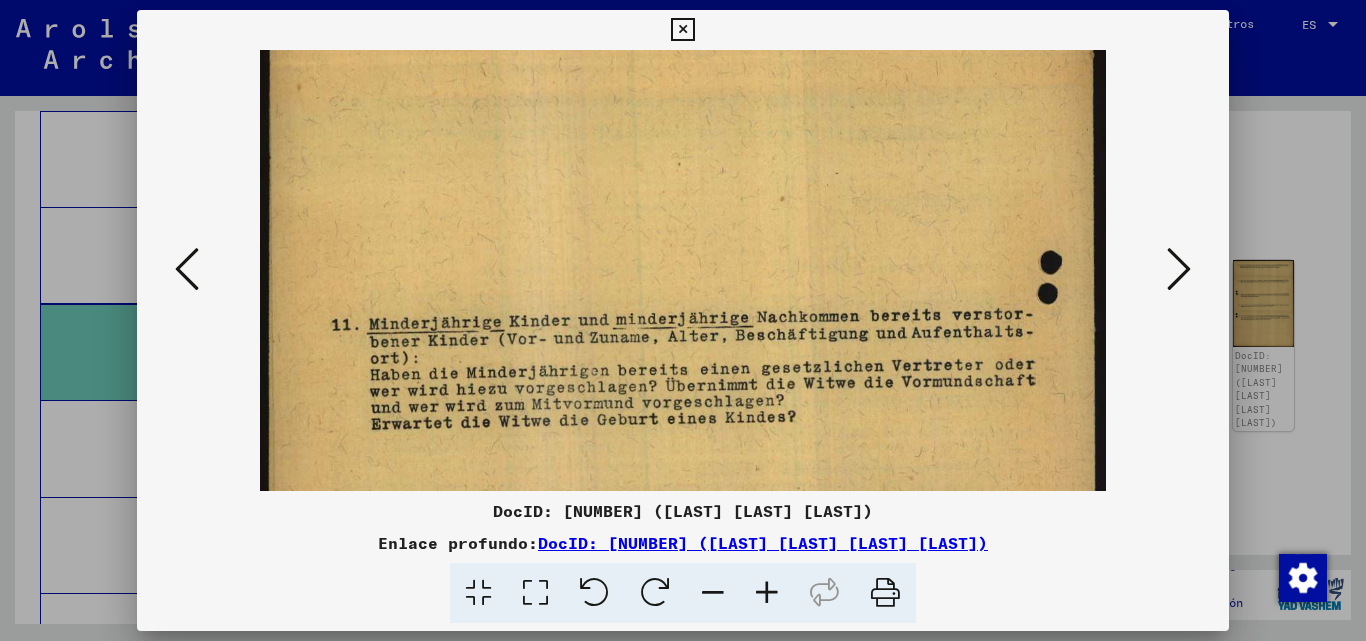 drag, startPoint x: 690, startPoint y: 183, endPoint x: 616, endPoint y: 464, distance: 290.58044 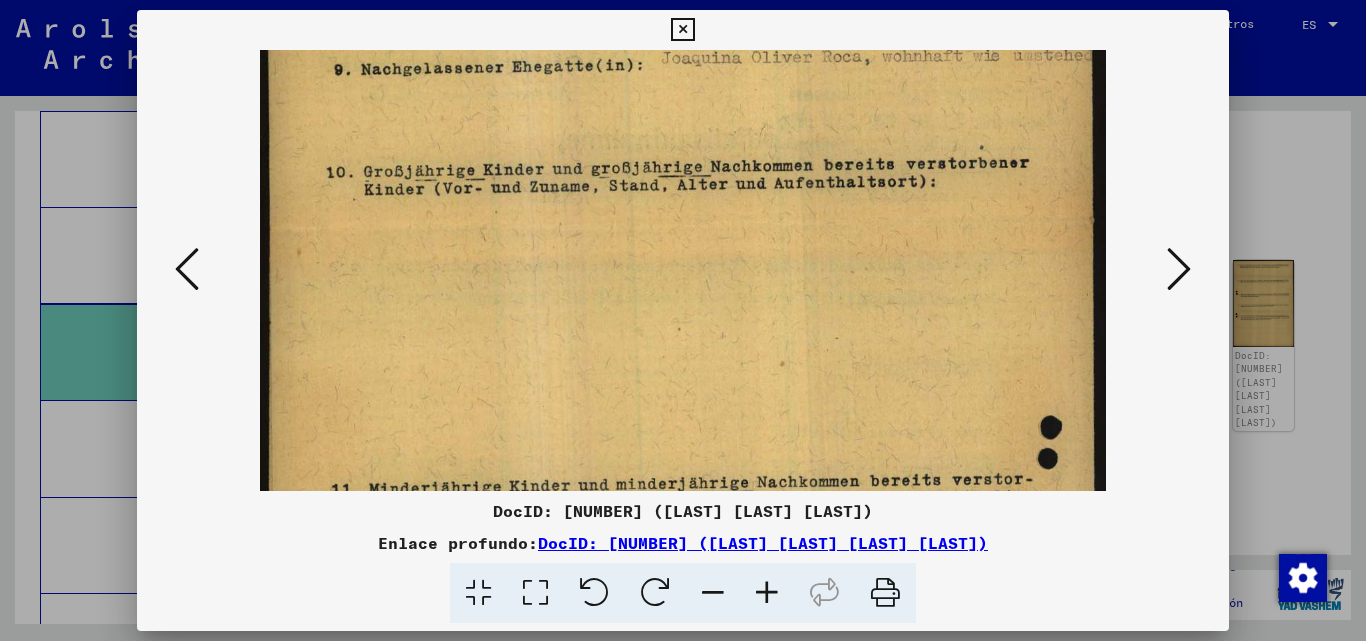 scroll, scrollTop: 0, scrollLeft: 0, axis: both 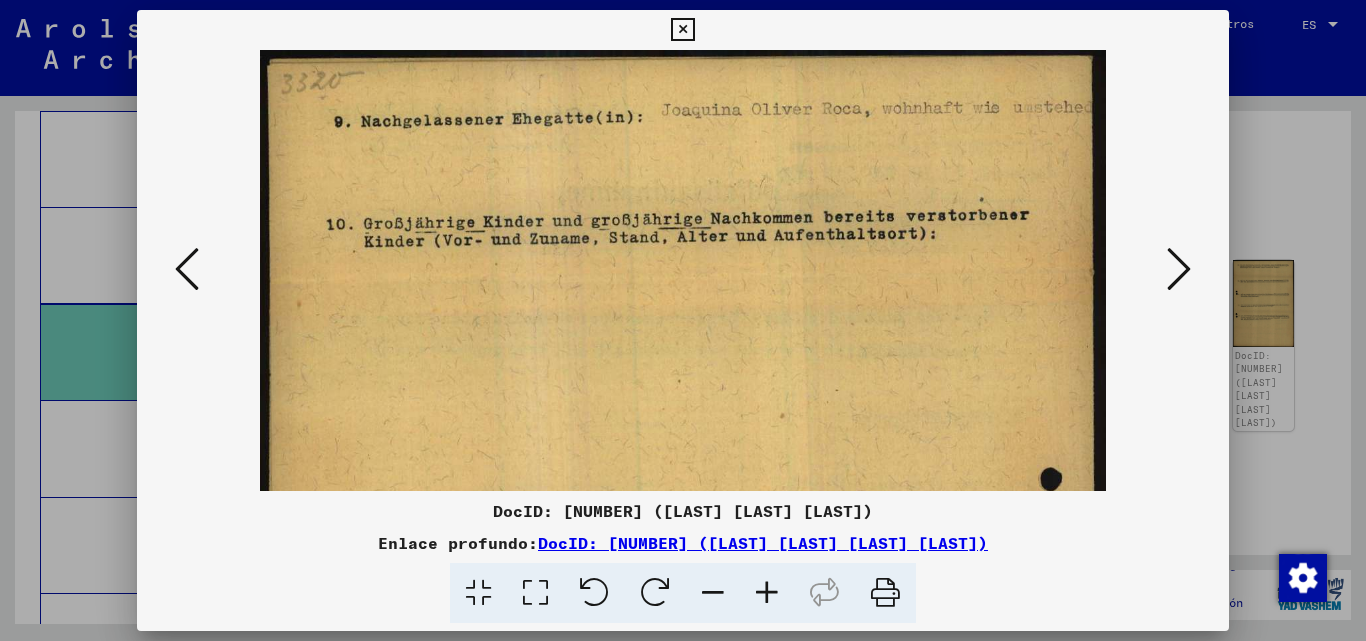 drag, startPoint x: 732, startPoint y: 238, endPoint x: 716, endPoint y: 461, distance: 223.57326 